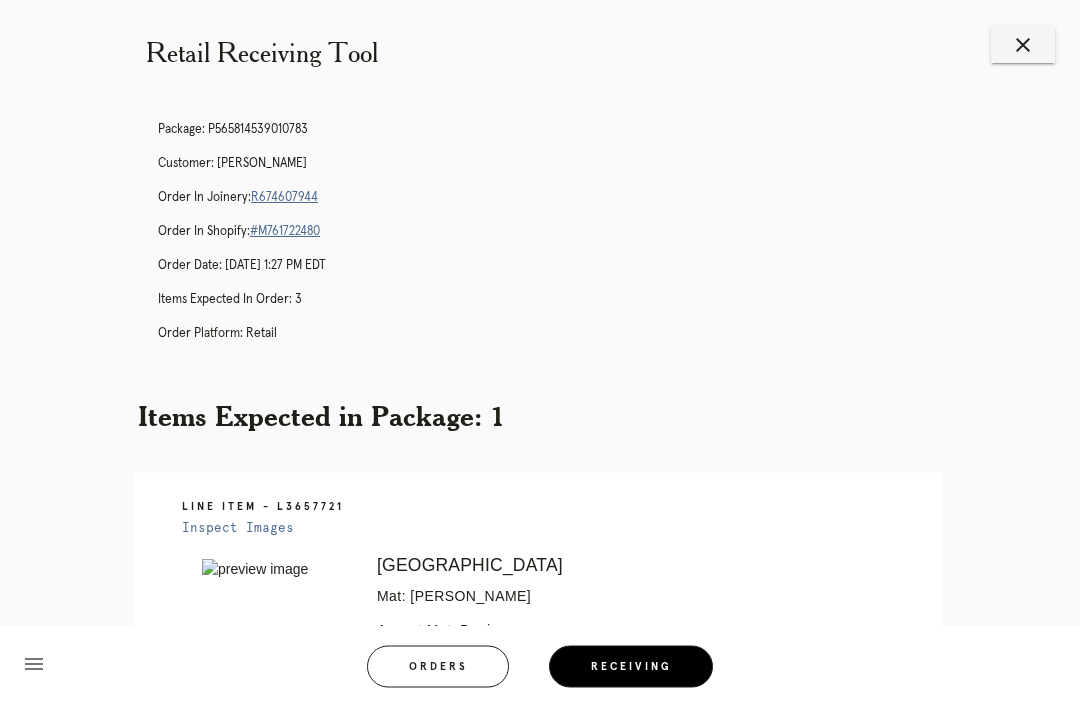 scroll, scrollTop: 0, scrollLeft: 0, axis: both 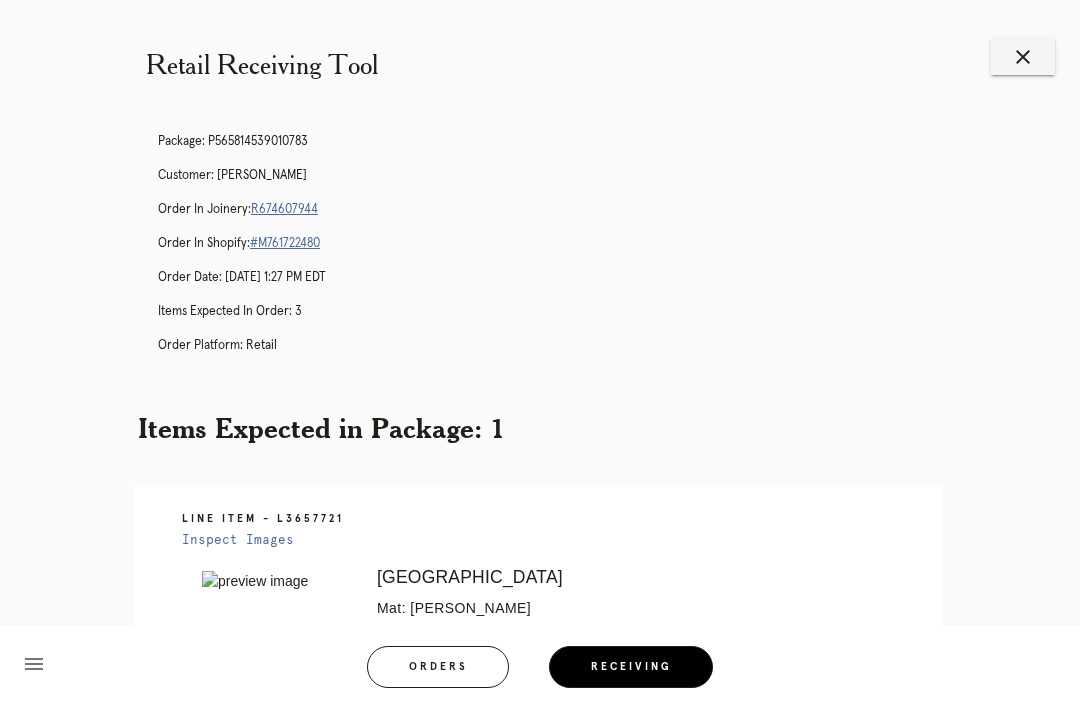 click on "close" at bounding box center (1023, 57) 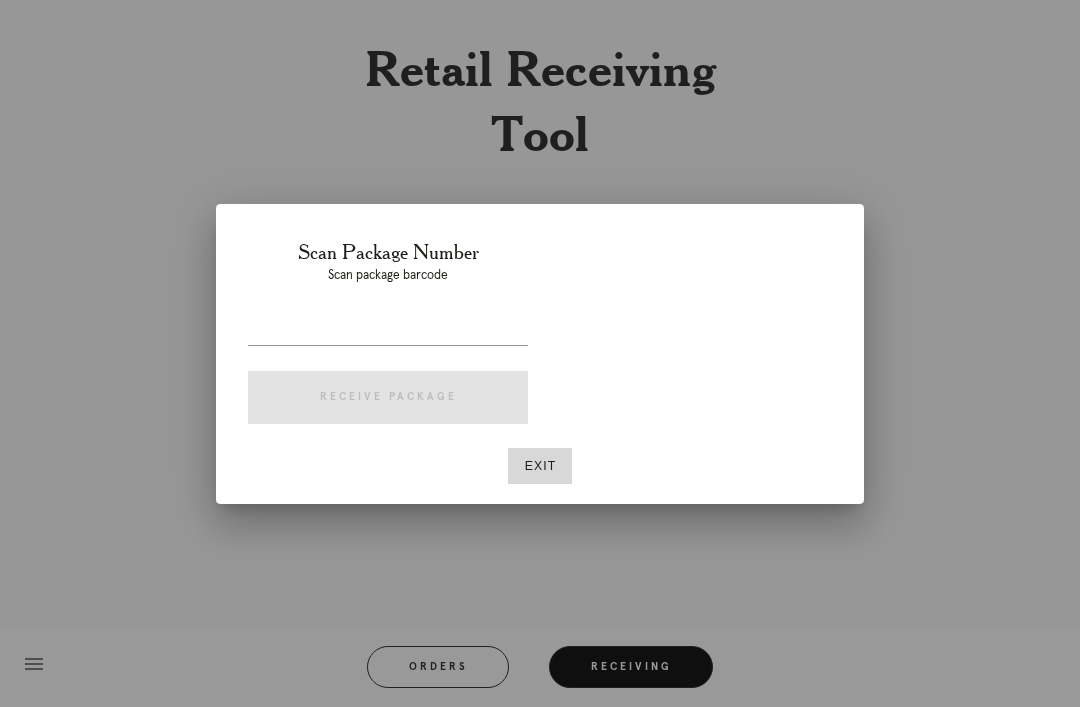 scroll, scrollTop: 0, scrollLeft: 0, axis: both 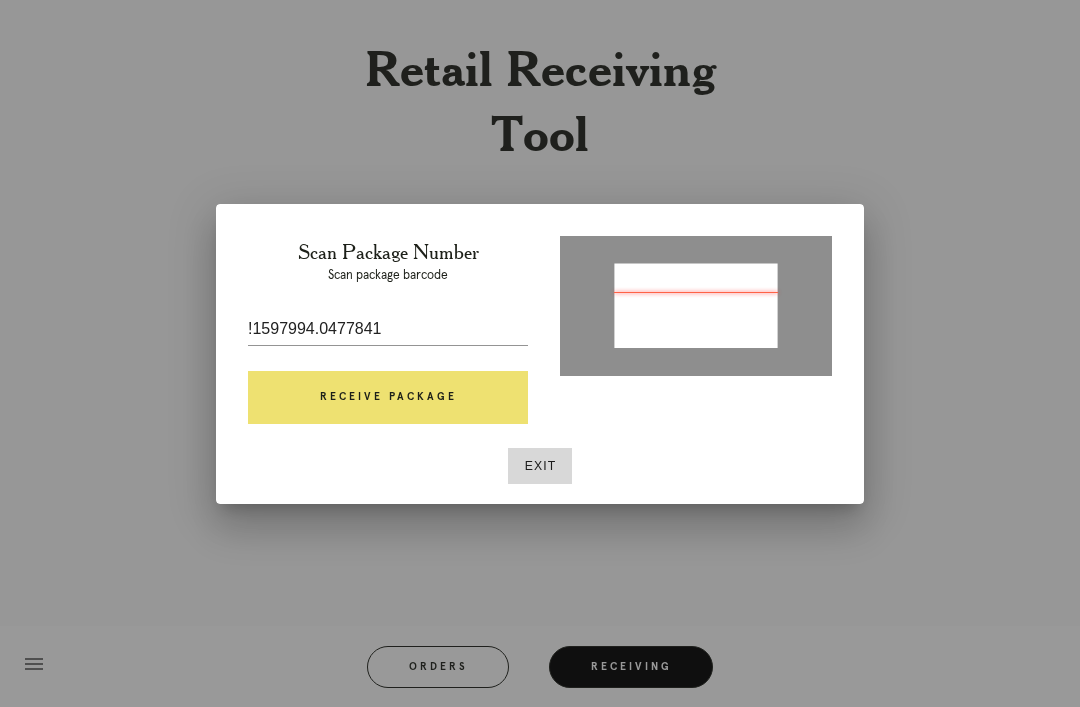 type on "P259799440477841" 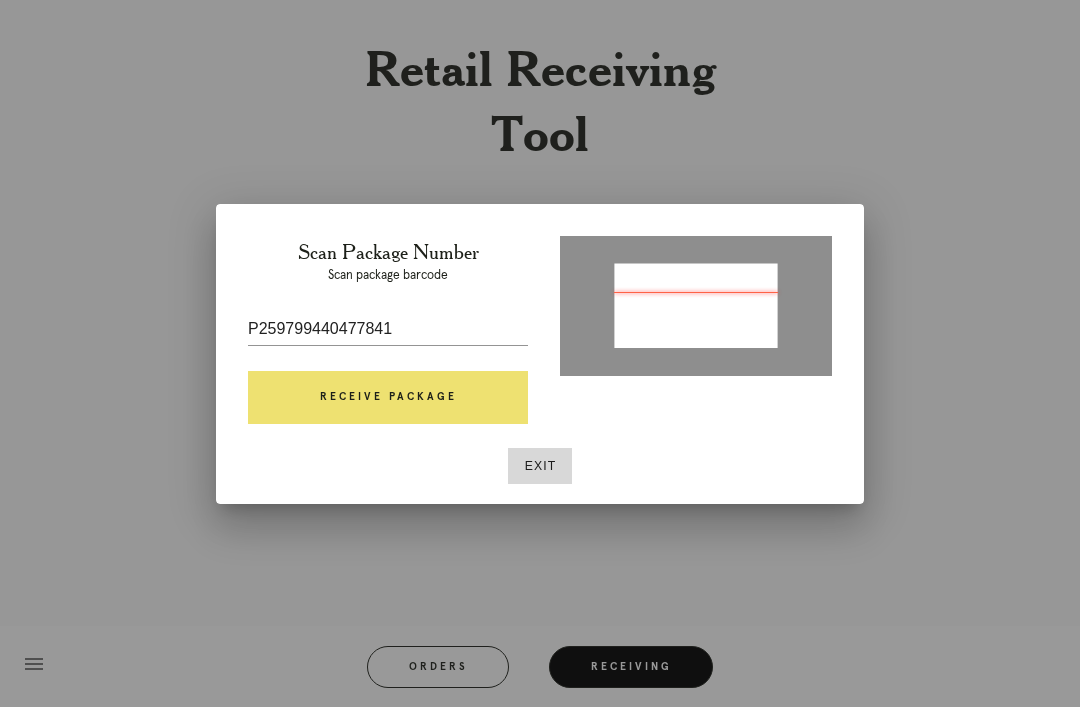 click on "Receive Package" at bounding box center (388, 398) 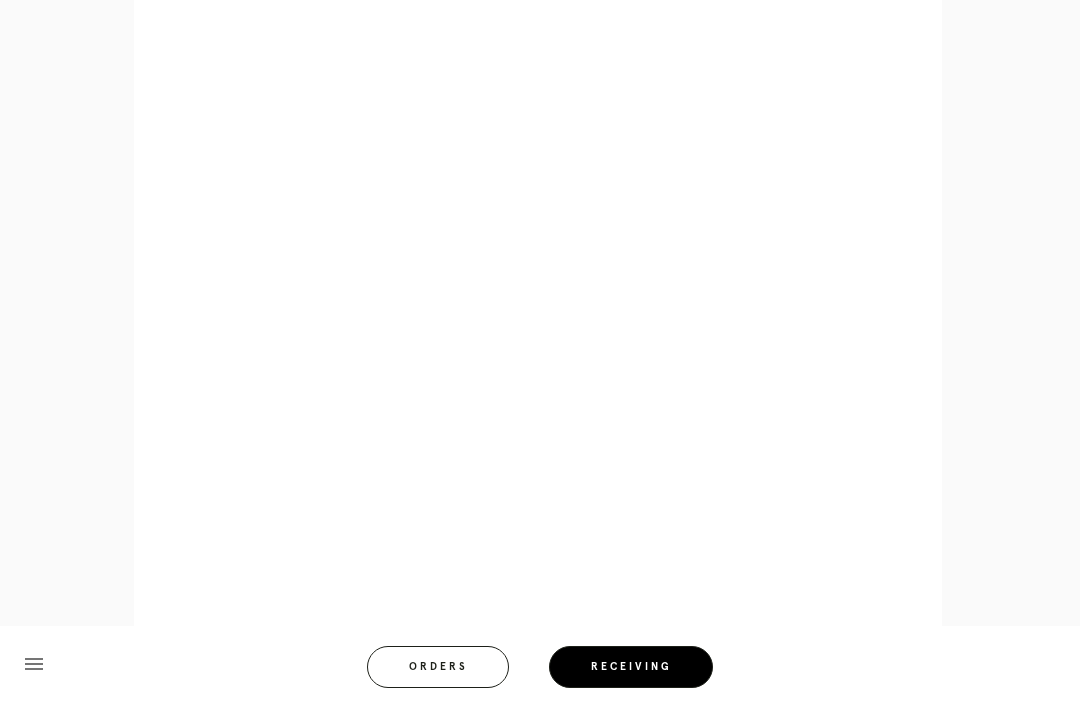 scroll, scrollTop: 946, scrollLeft: 0, axis: vertical 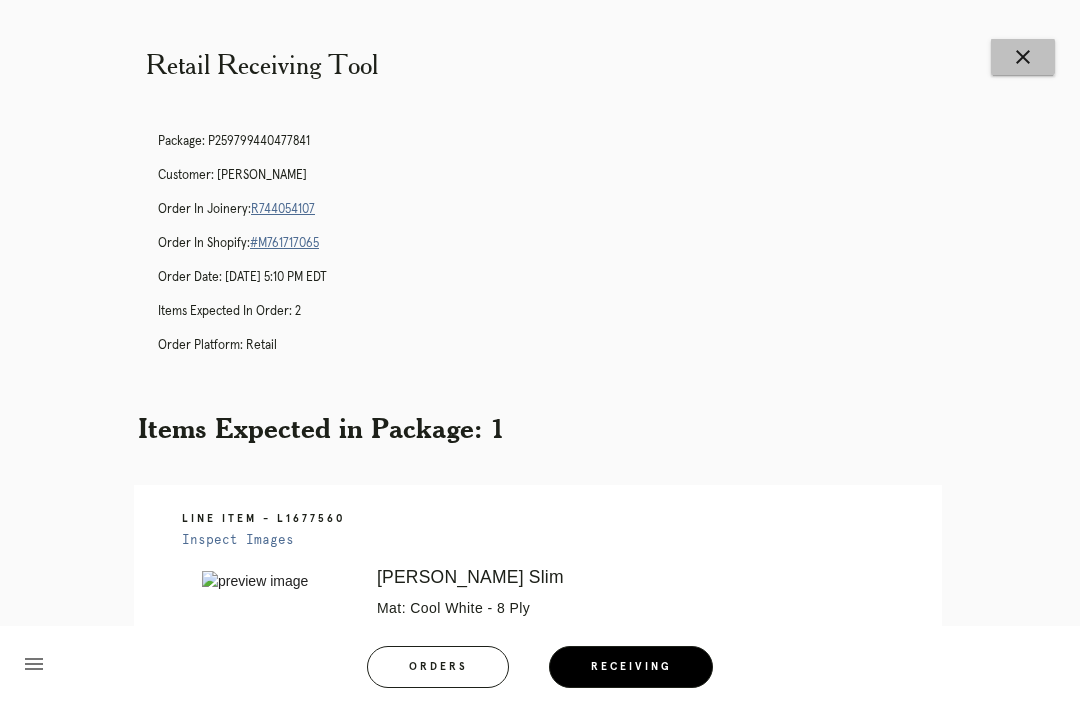 click on "close" at bounding box center [1023, 57] 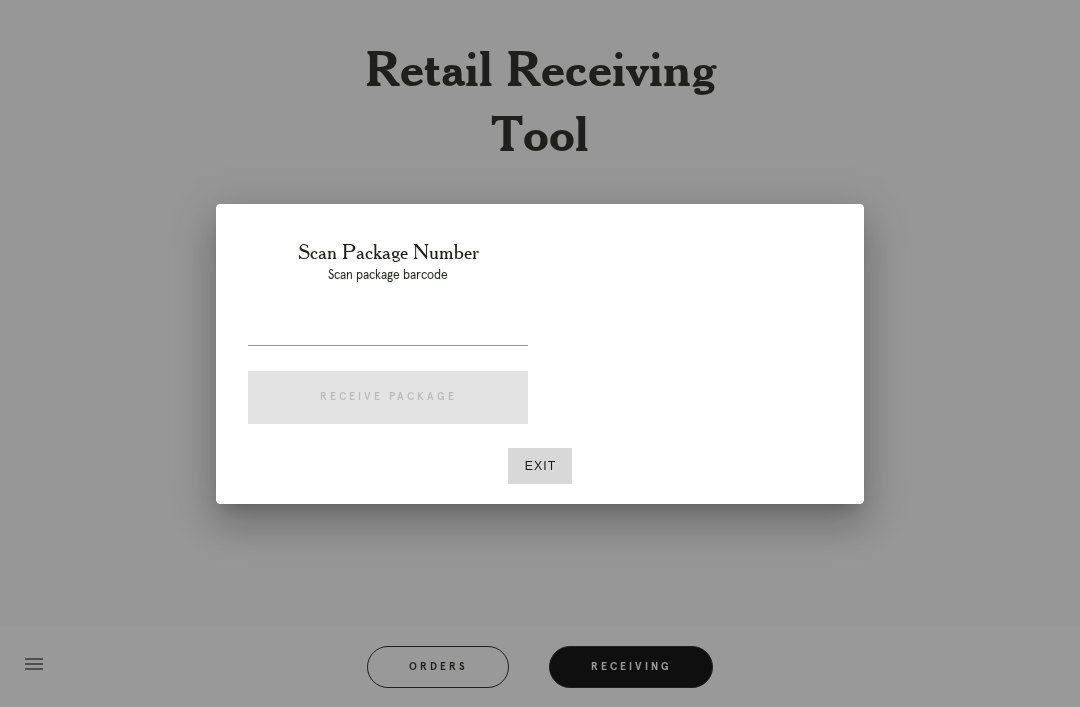 scroll, scrollTop: 0, scrollLeft: 0, axis: both 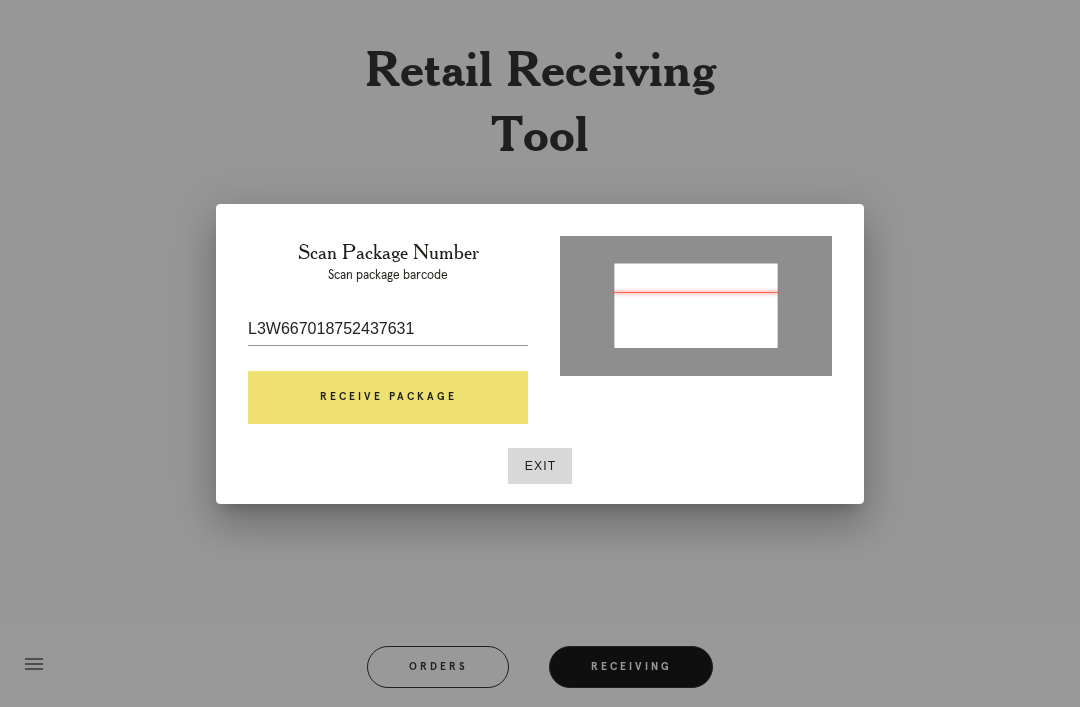 type on "P667115655486894" 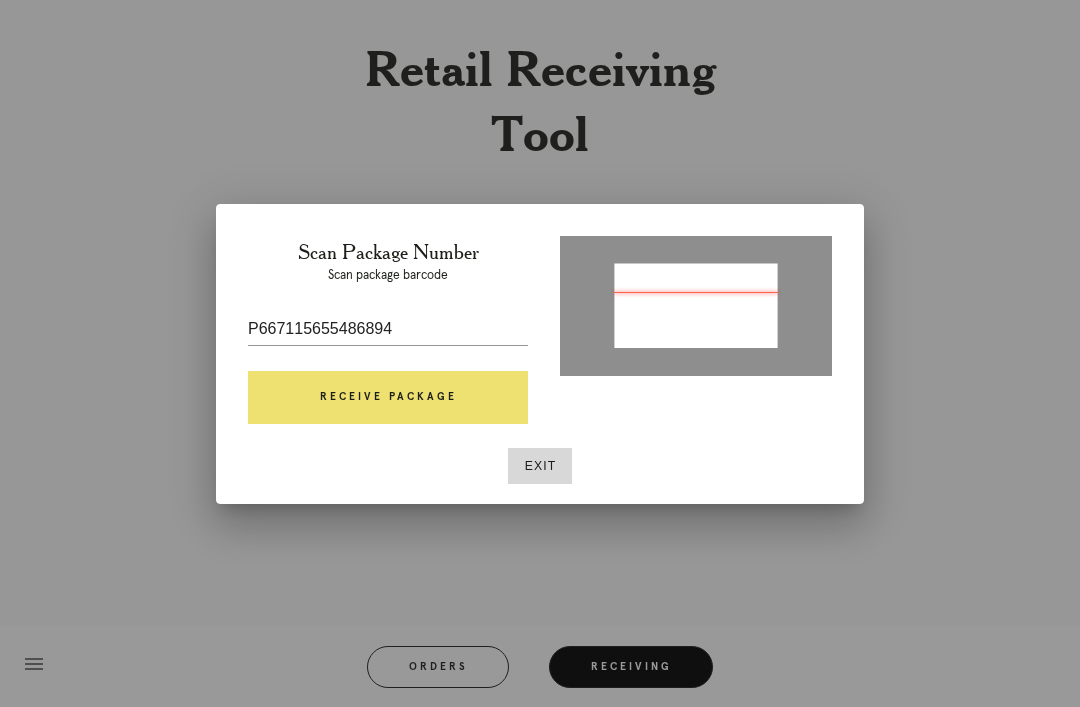 click on "Receive Package" at bounding box center [388, 398] 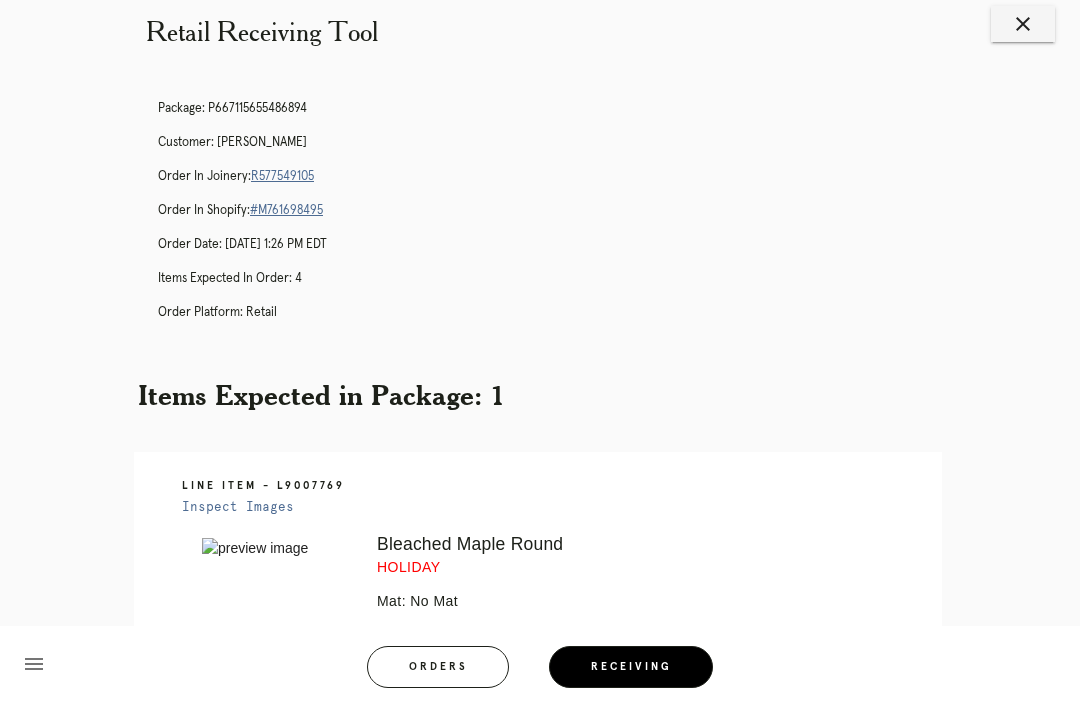 scroll, scrollTop: 0, scrollLeft: 0, axis: both 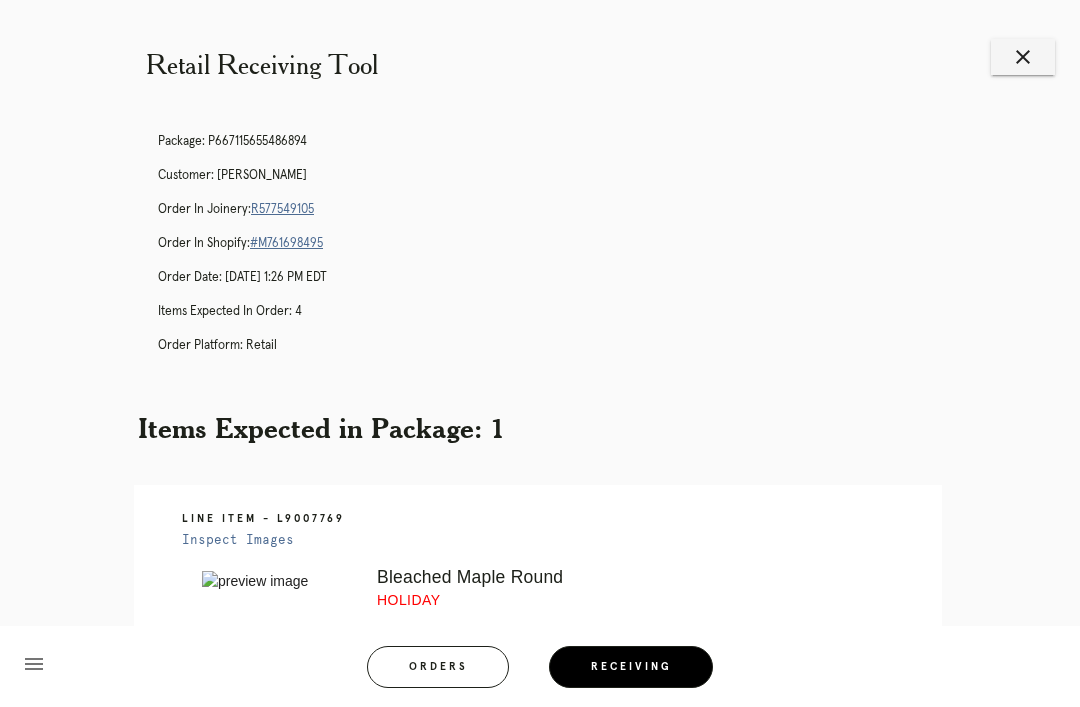 click on "R577549105" at bounding box center [282, 209] 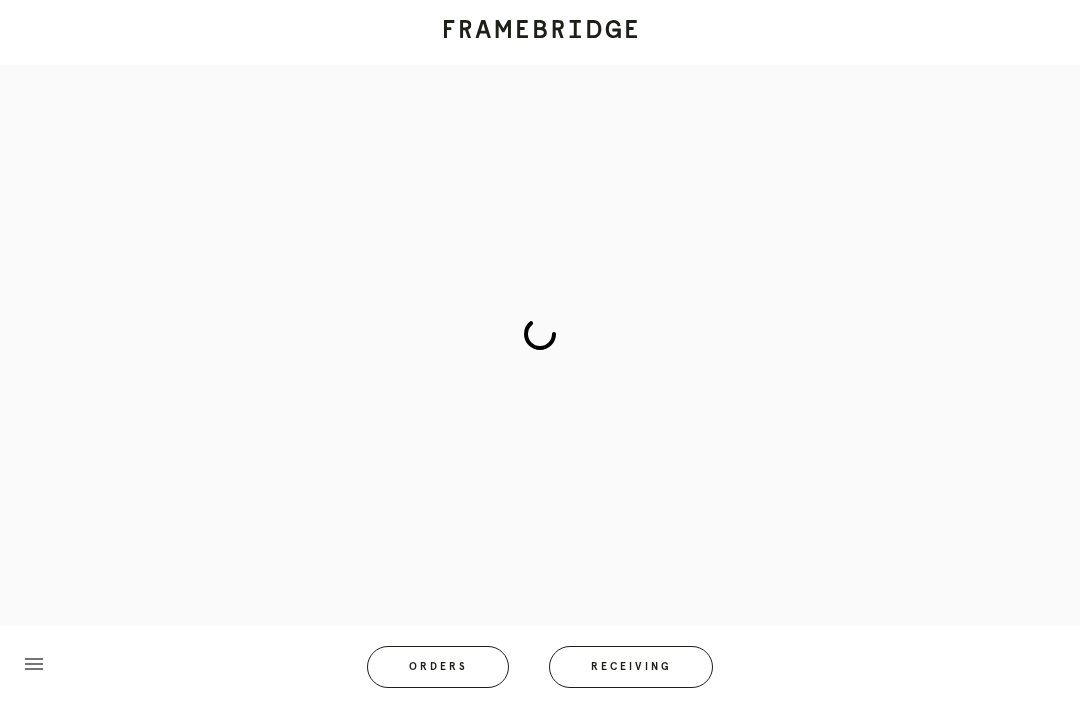 scroll, scrollTop: 0, scrollLeft: 0, axis: both 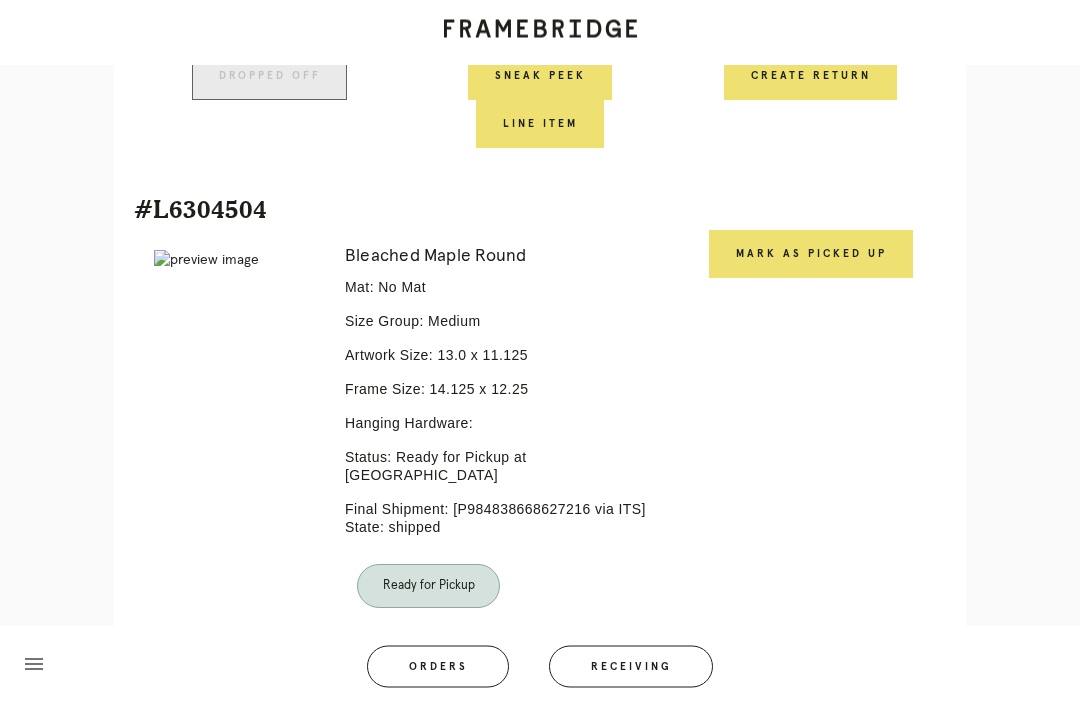 click on "Mark as Picked Up" at bounding box center [811, 255] 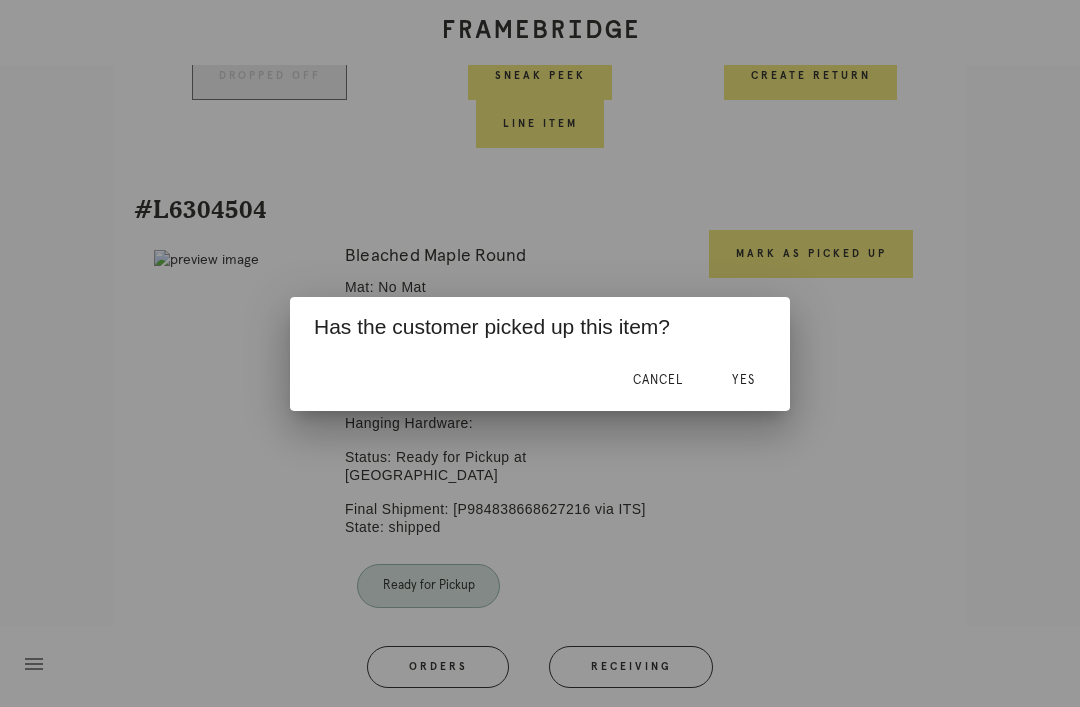 click on "Yes" at bounding box center [743, 381] 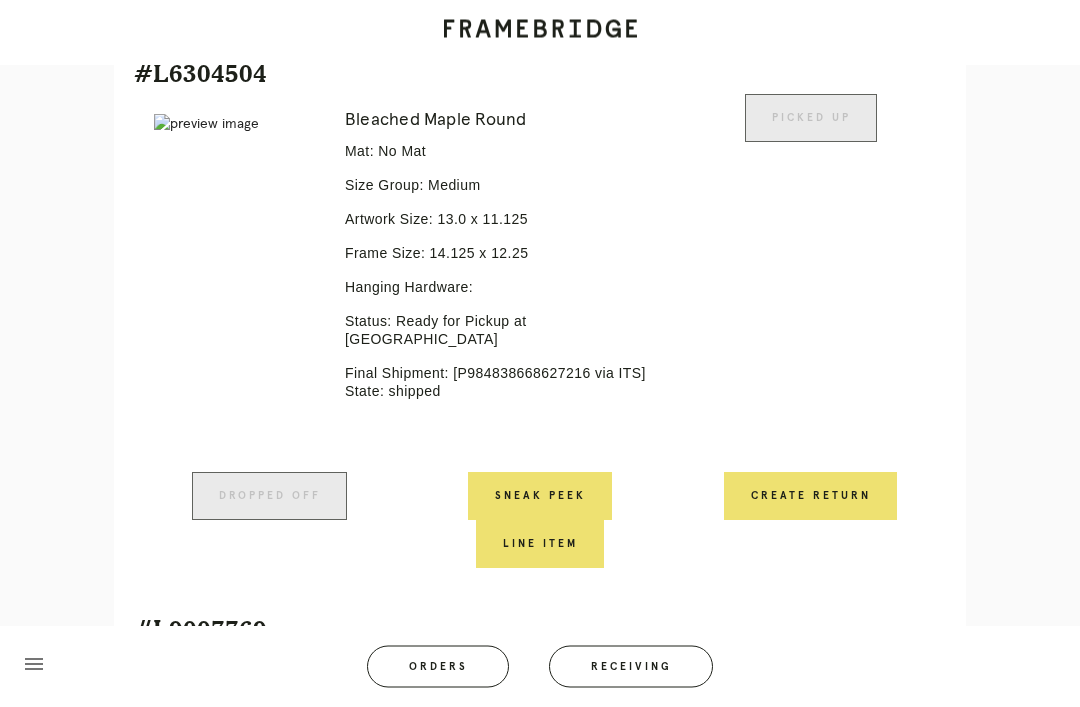 scroll, scrollTop: 1535, scrollLeft: 0, axis: vertical 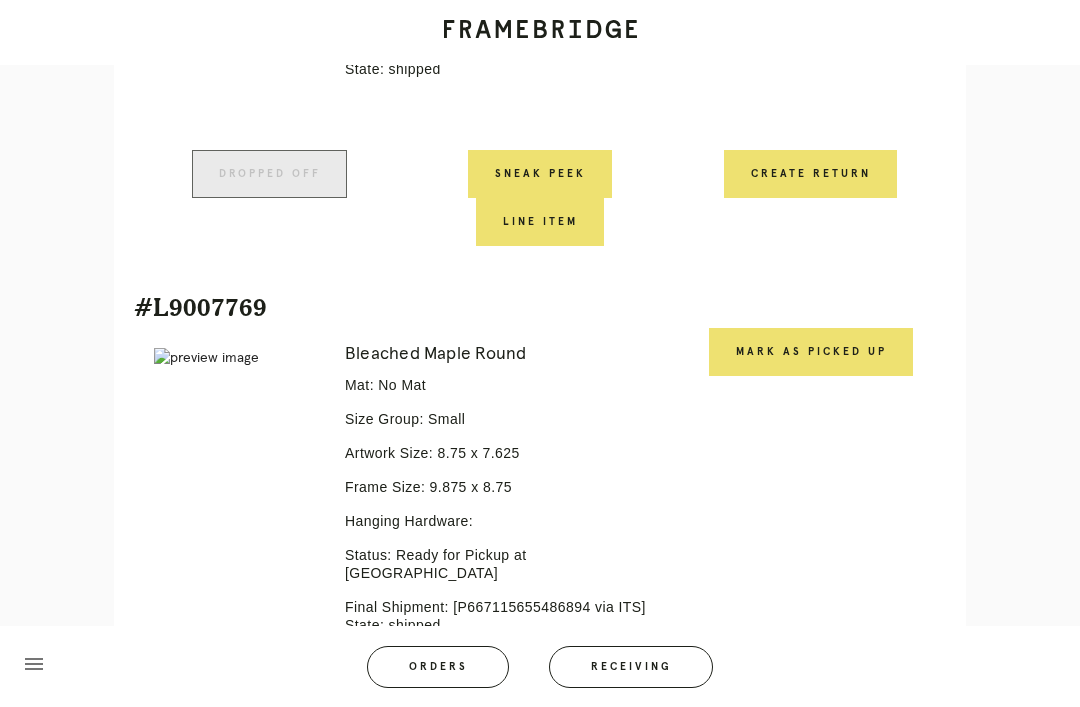 click on "Mark as Picked Up" at bounding box center [811, 352] 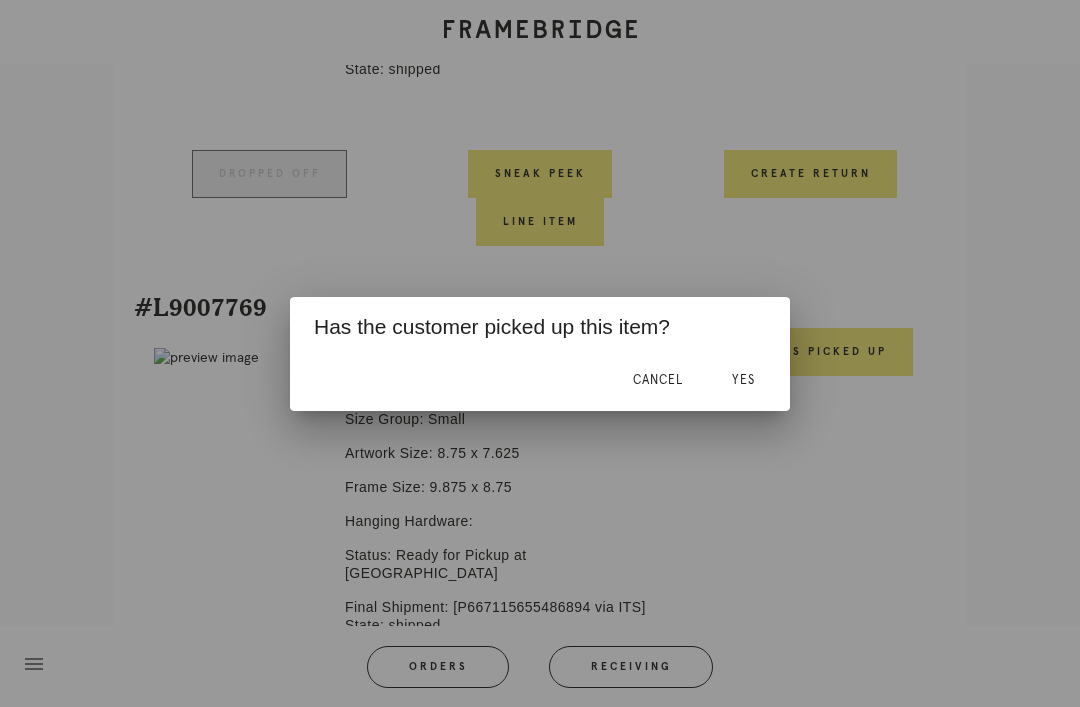 click on "Cancel
Yes" at bounding box center (540, 381) 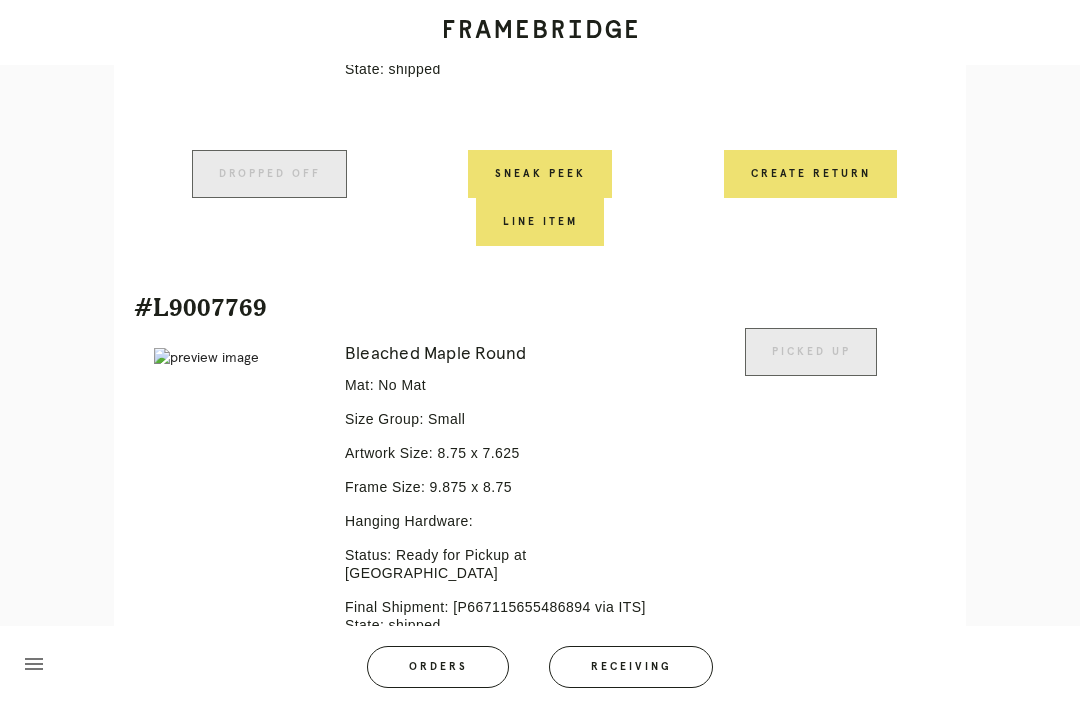 click on "Receiving" at bounding box center [631, 667] 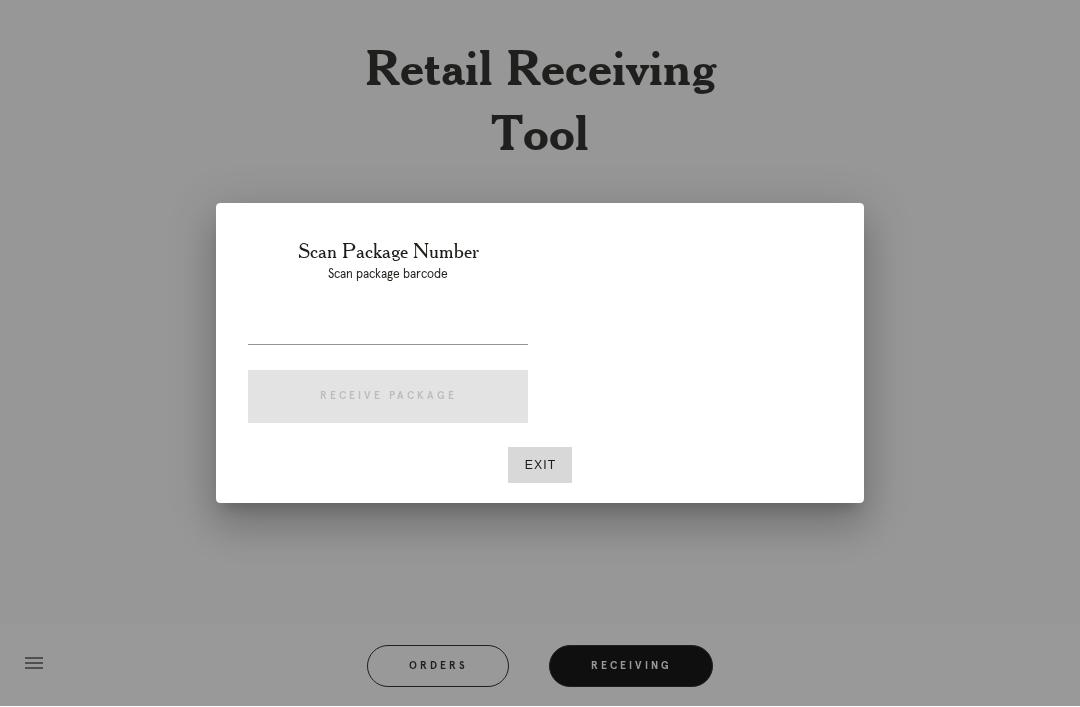 scroll, scrollTop: 64, scrollLeft: 0, axis: vertical 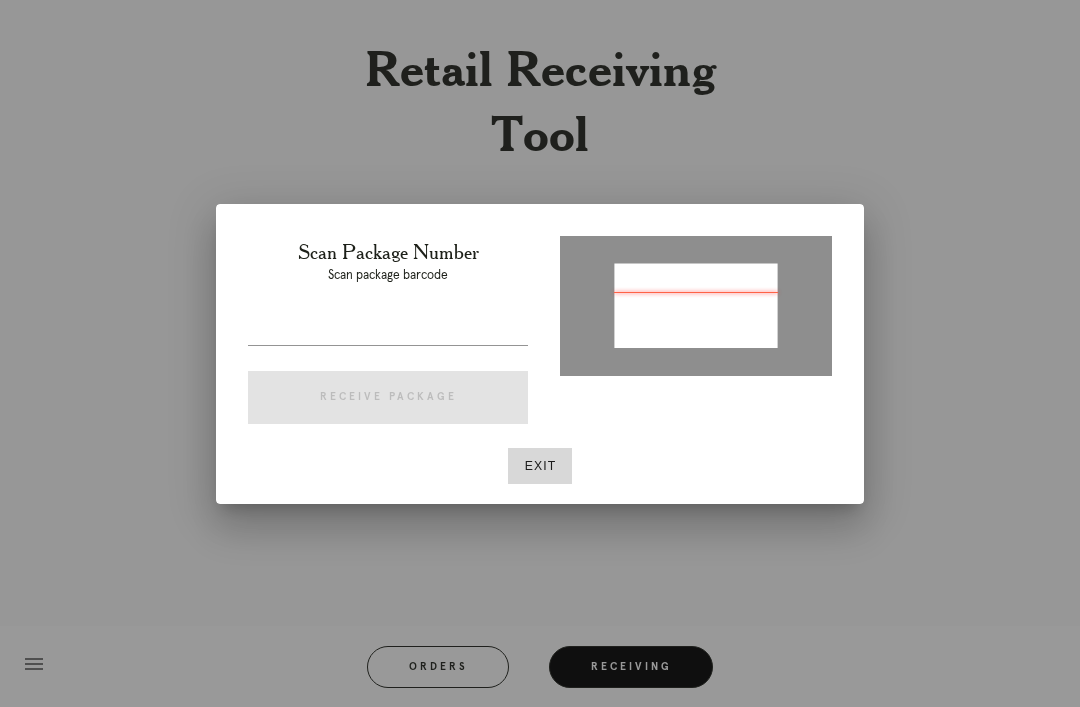 type on "P288840393293148" 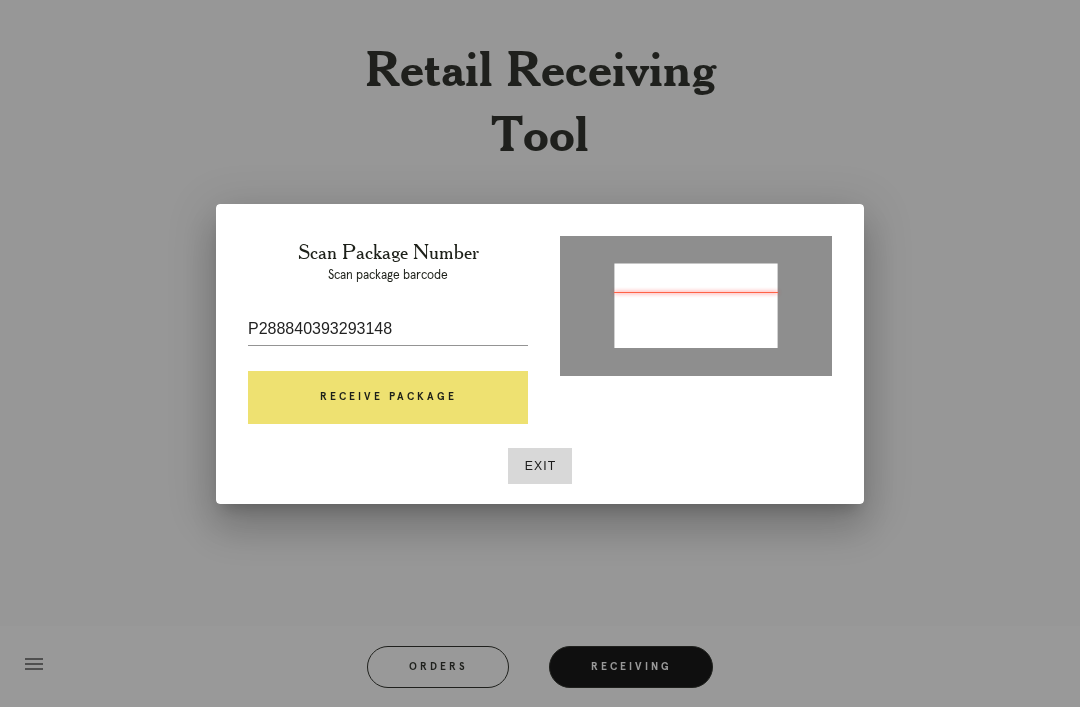 click on "Receive Package" at bounding box center [388, 398] 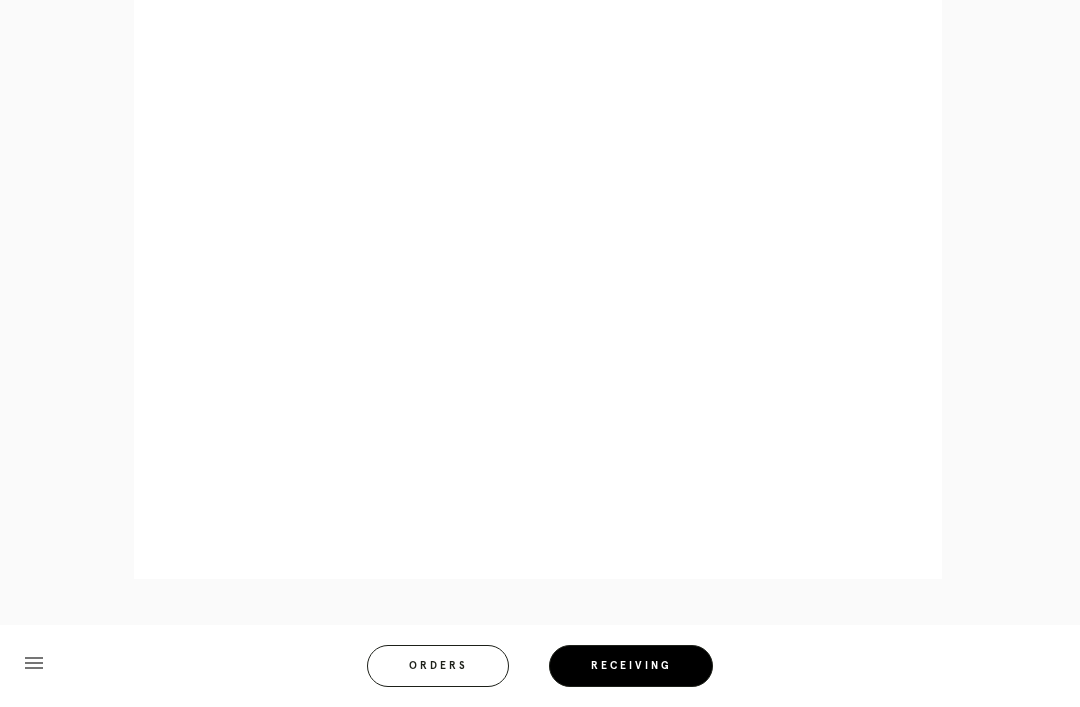 scroll, scrollTop: 922, scrollLeft: 0, axis: vertical 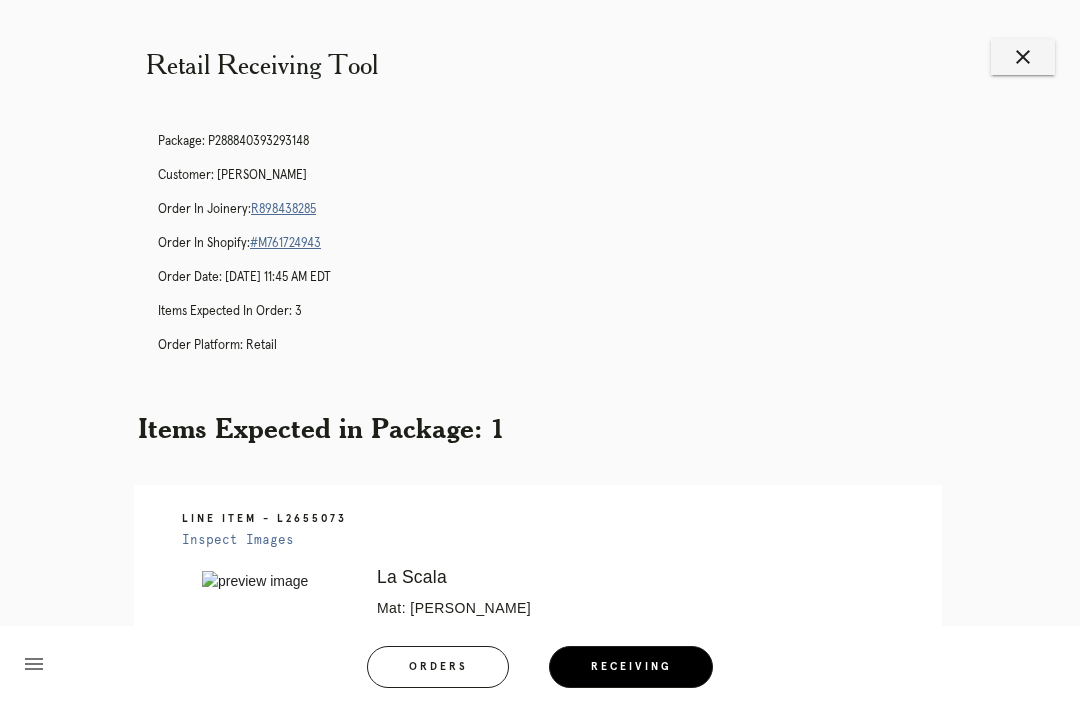 click on "R898438285" at bounding box center [283, 209] 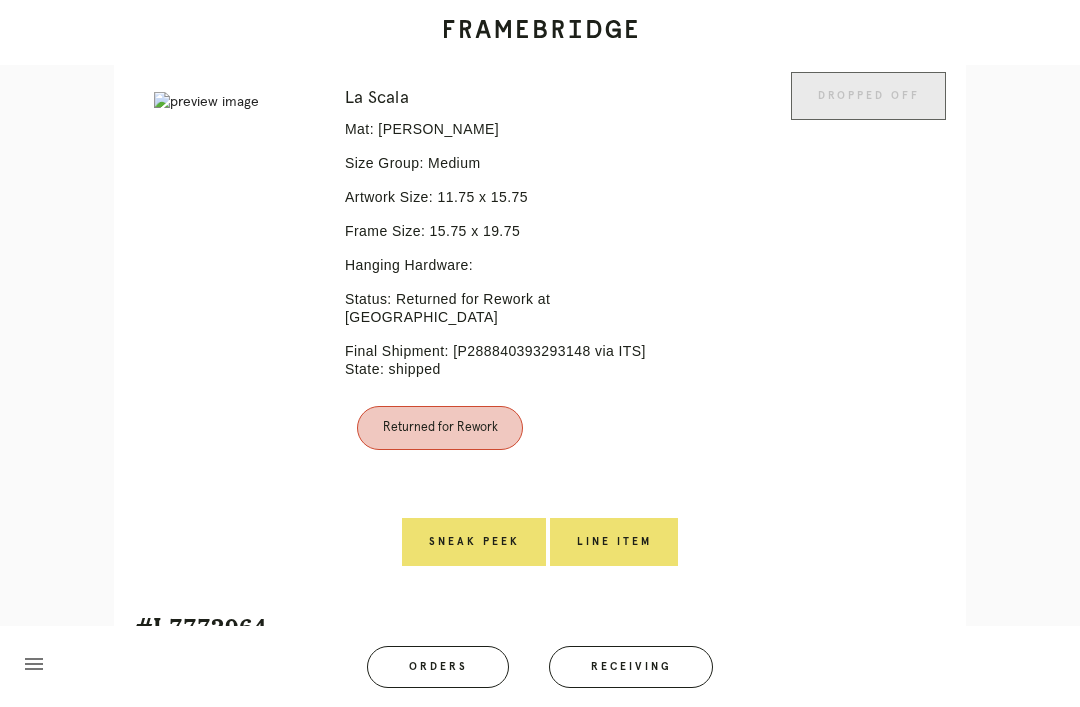 scroll, scrollTop: 1050, scrollLeft: 0, axis: vertical 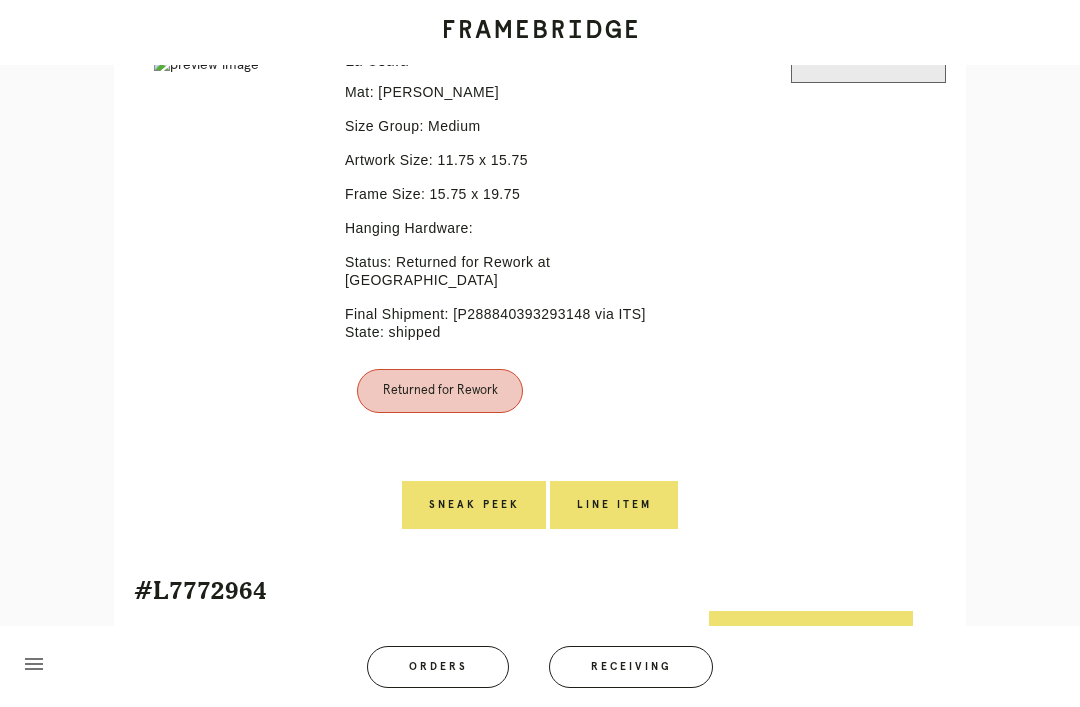 click on "Line Item" at bounding box center (614, 505) 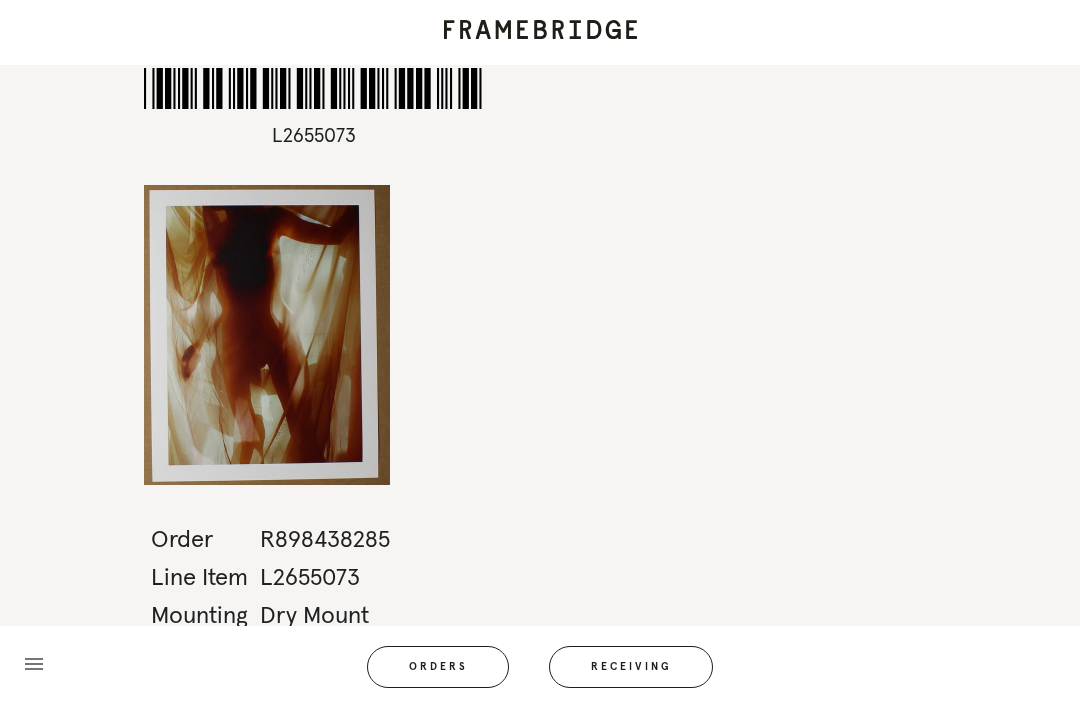 scroll, scrollTop: 0, scrollLeft: 0, axis: both 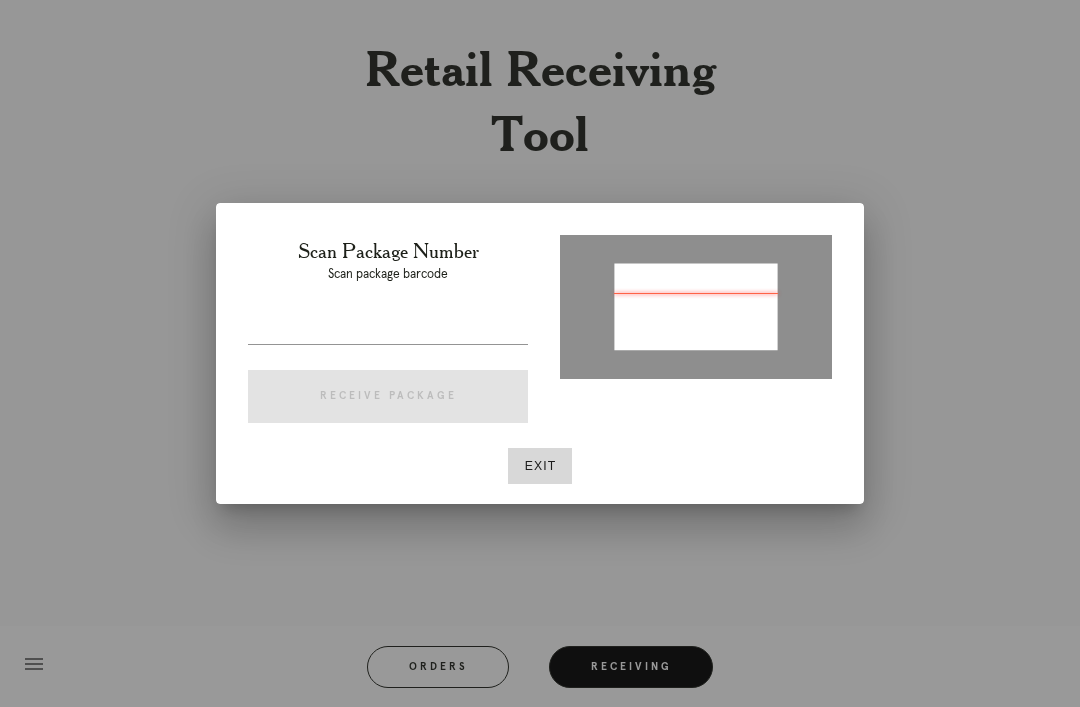 type on "P896835522826277" 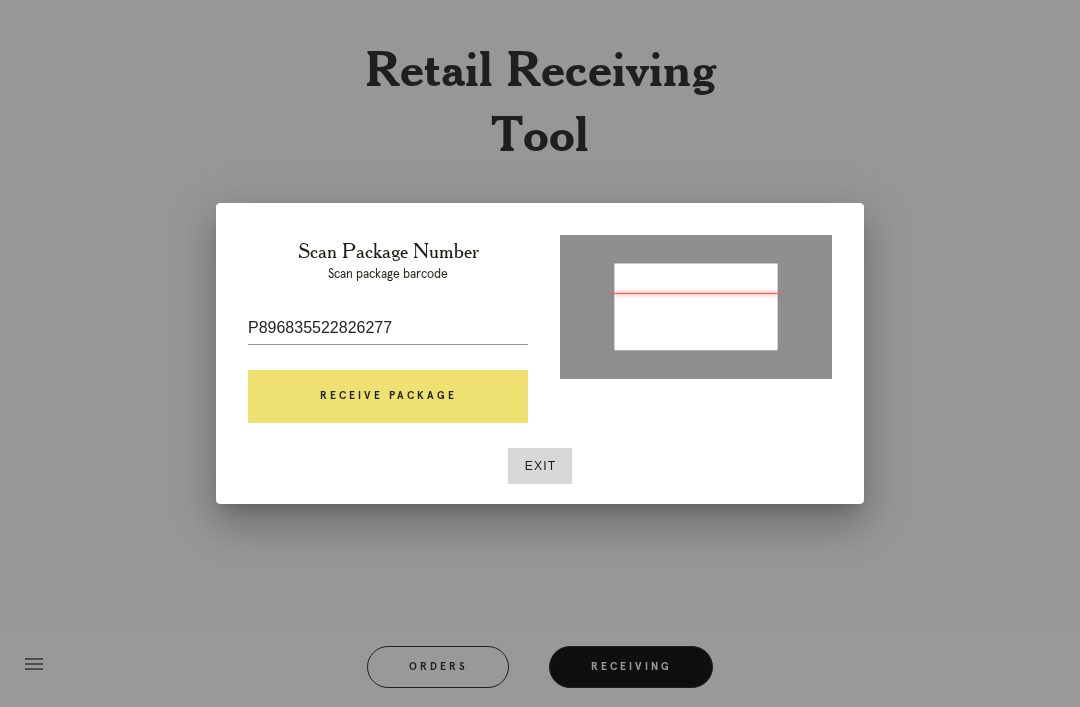 click on "Receive Package" at bounding box center (388, 397) 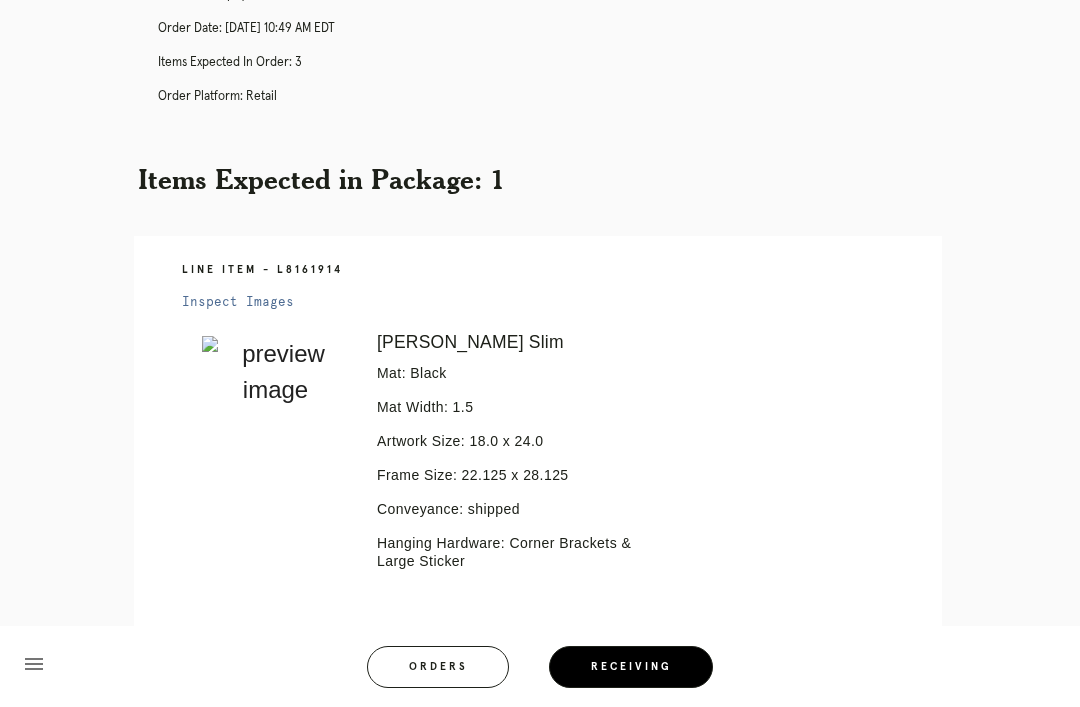 scroll, scrollTop: 396, scrollLeft: 0, axis: vertical 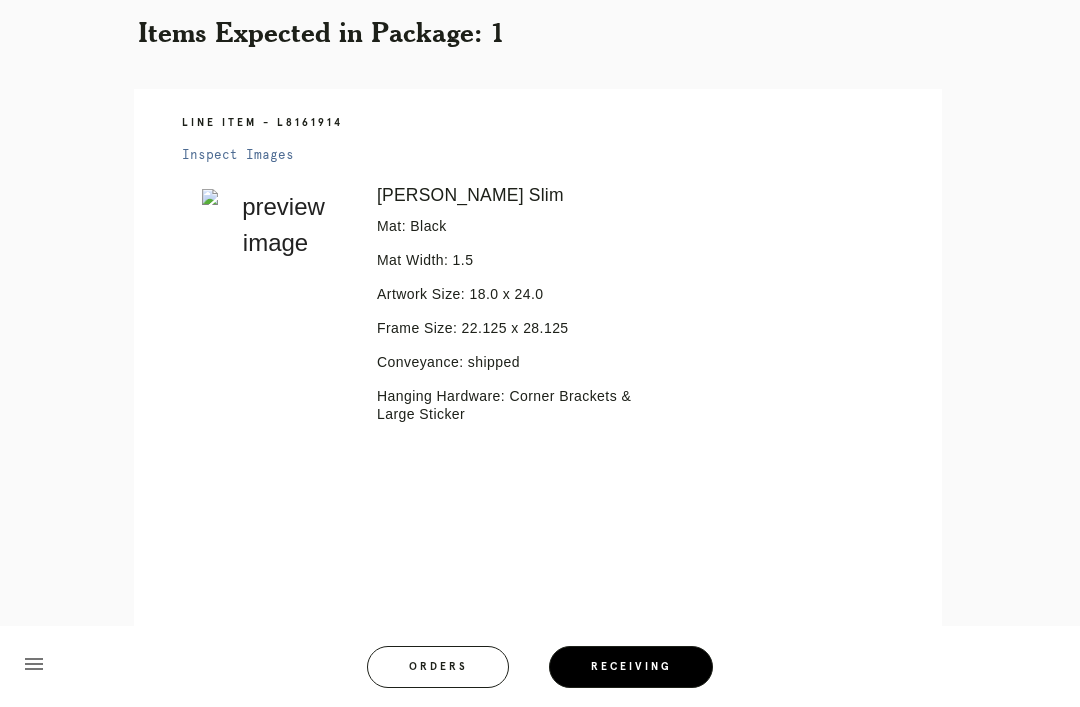 click at bounding box center (275, 225) 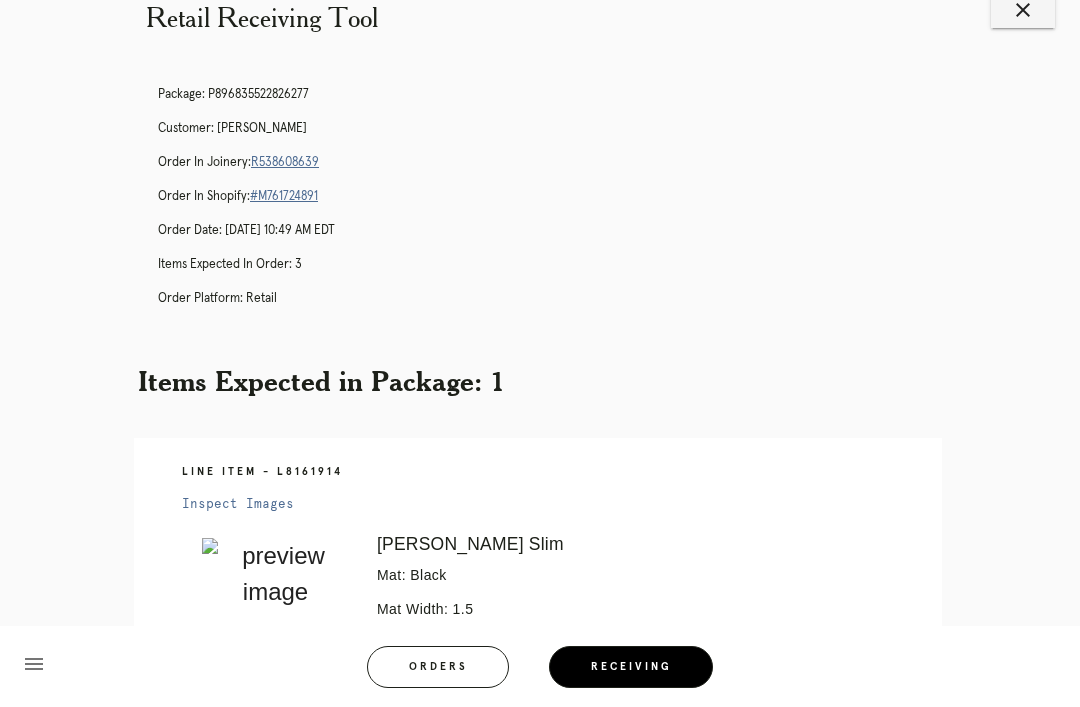 scroll, scrollTop: 0, scrollLeft: 0, axis: both 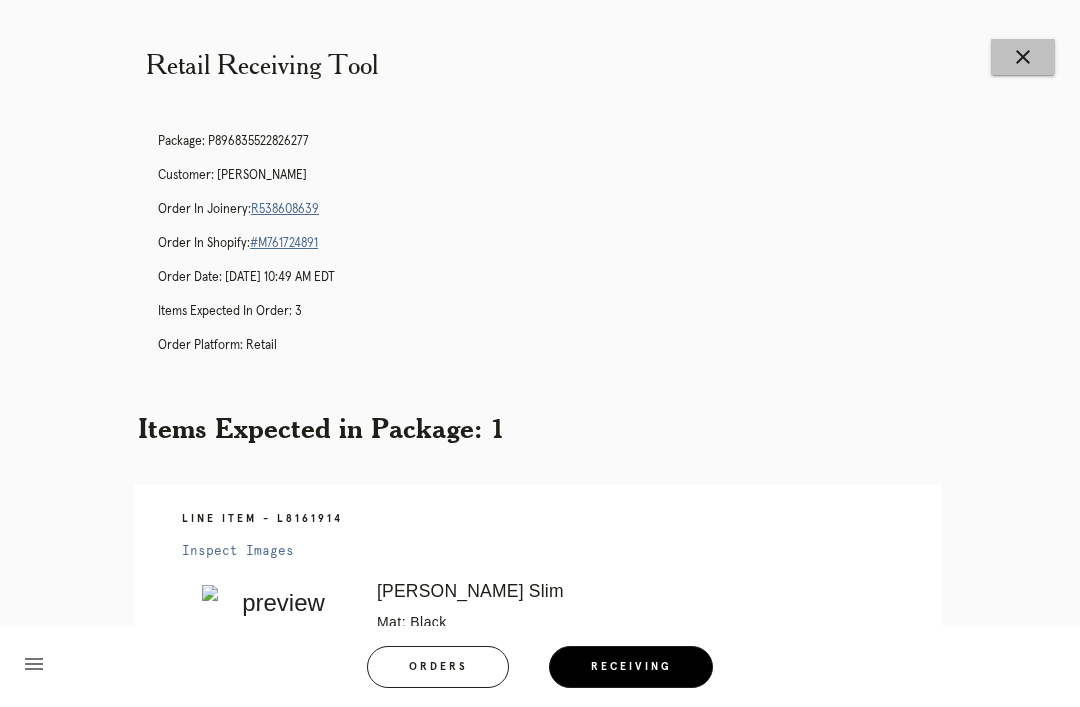 click on "close" at bounding box center (1023, 57) 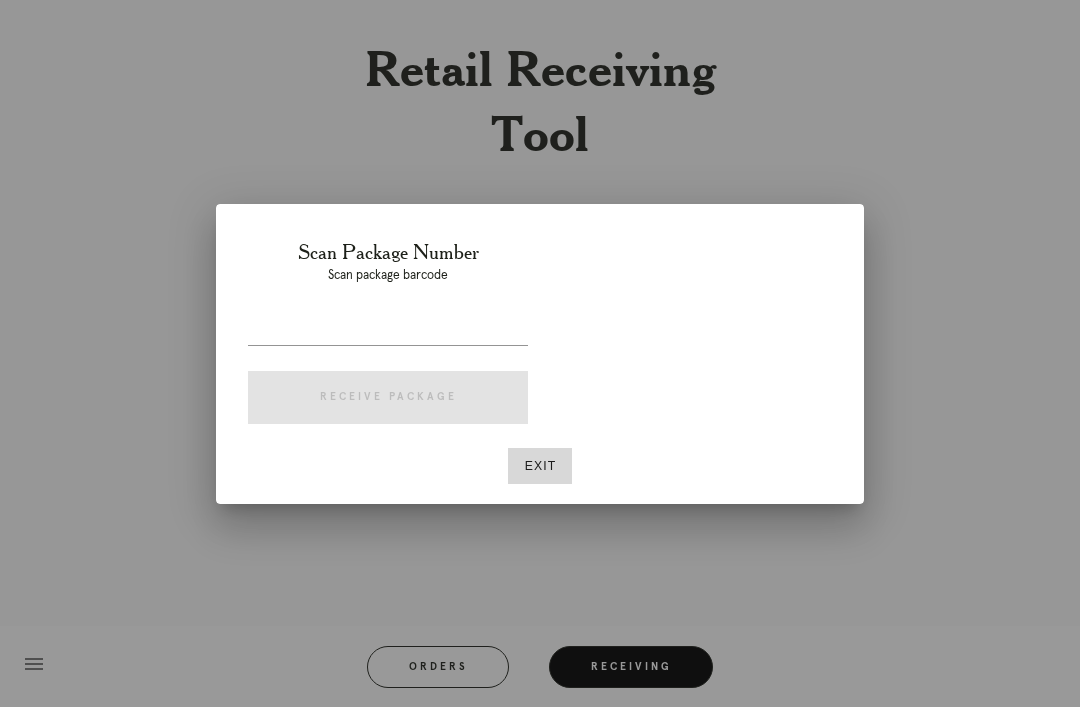 scroll, scrollTop: 0, scrollLeft: 0, axis: both 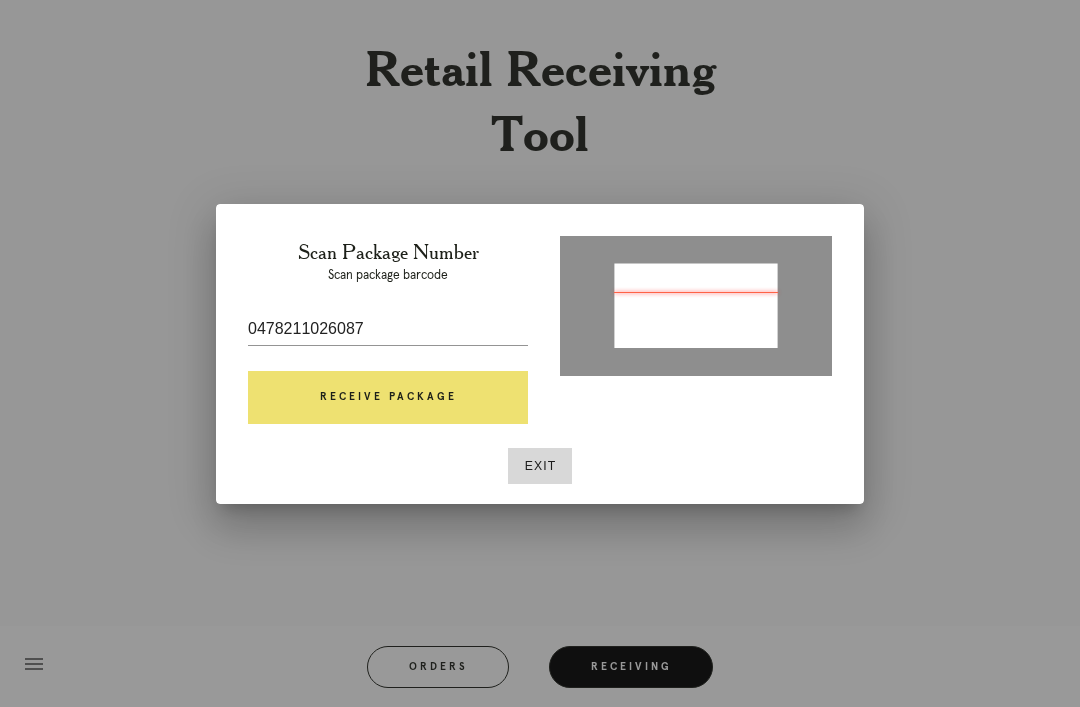 type on "P557223165392217" 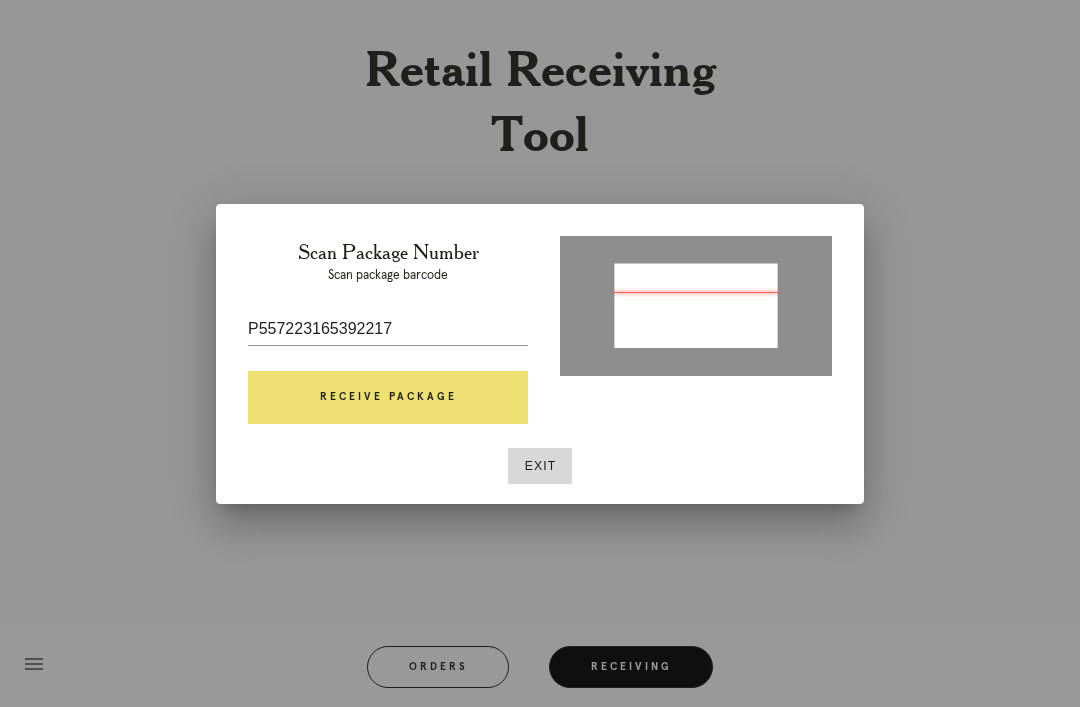 click on "Receive Package" at bounding box center [388, 398] 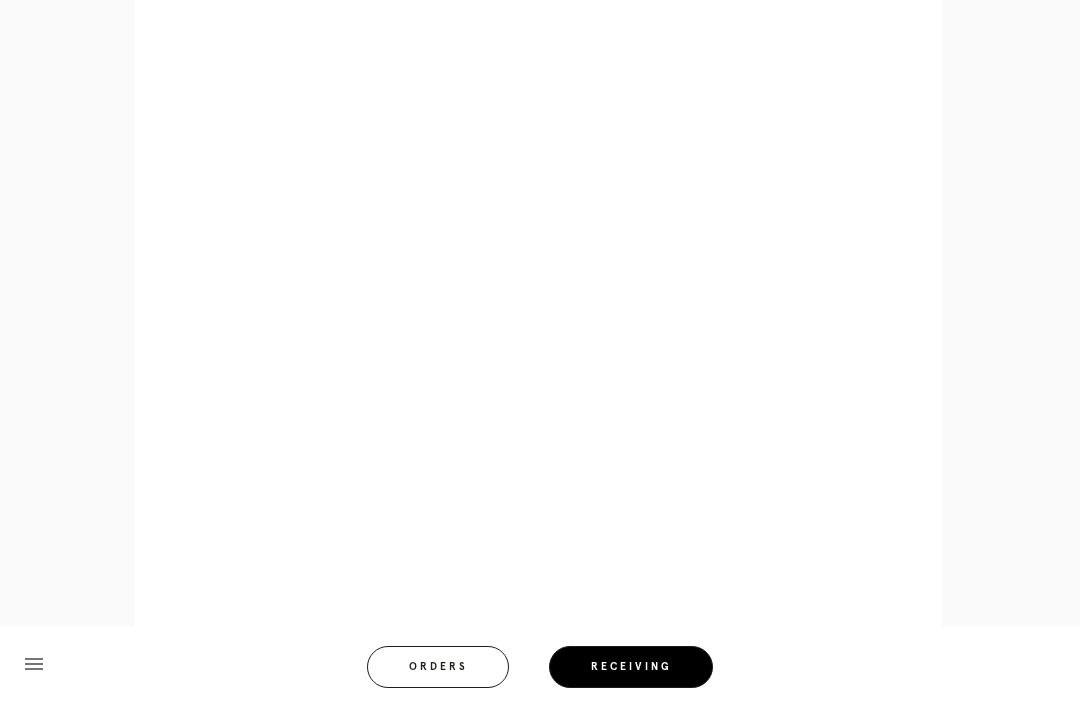scroll, scrollTop: 858, scrollLeft: 0, axis: vertical 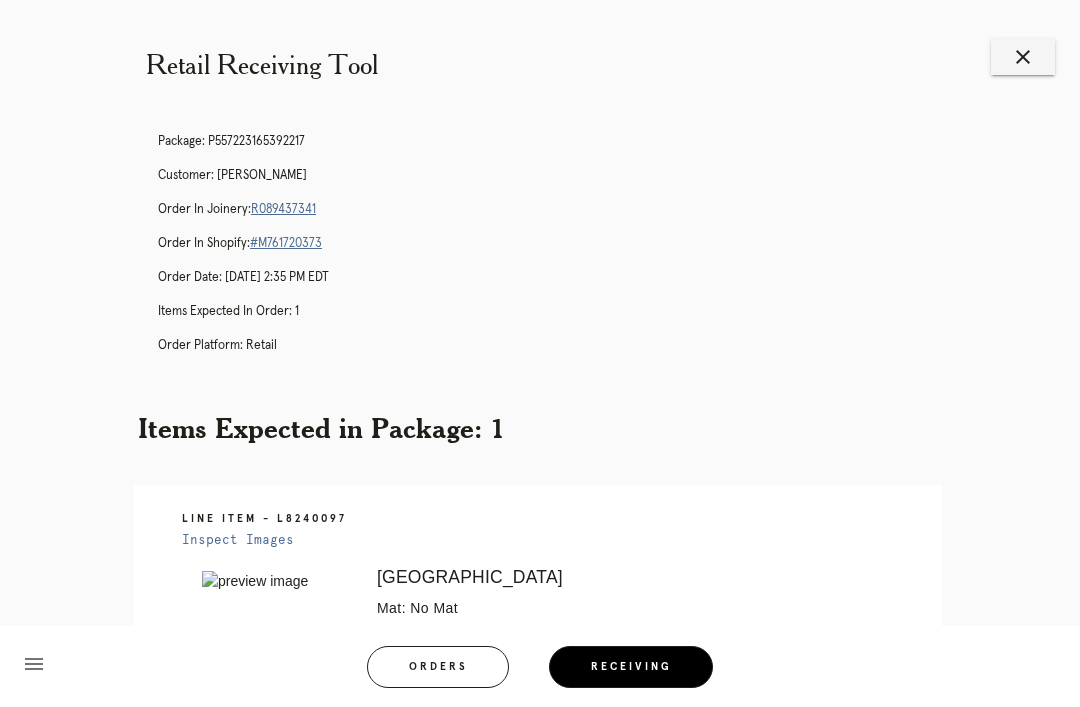 click on "close" at bounding box center (1023, 57) 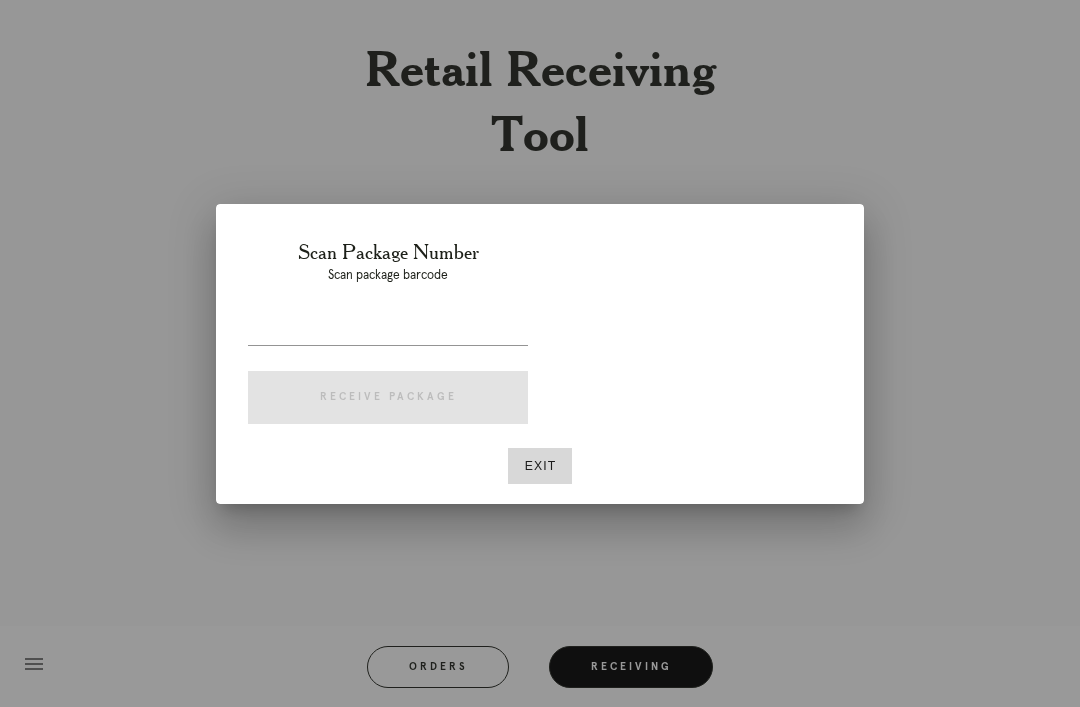 scroll, scrollTop: 0, scrollLeft: 0, axis: both 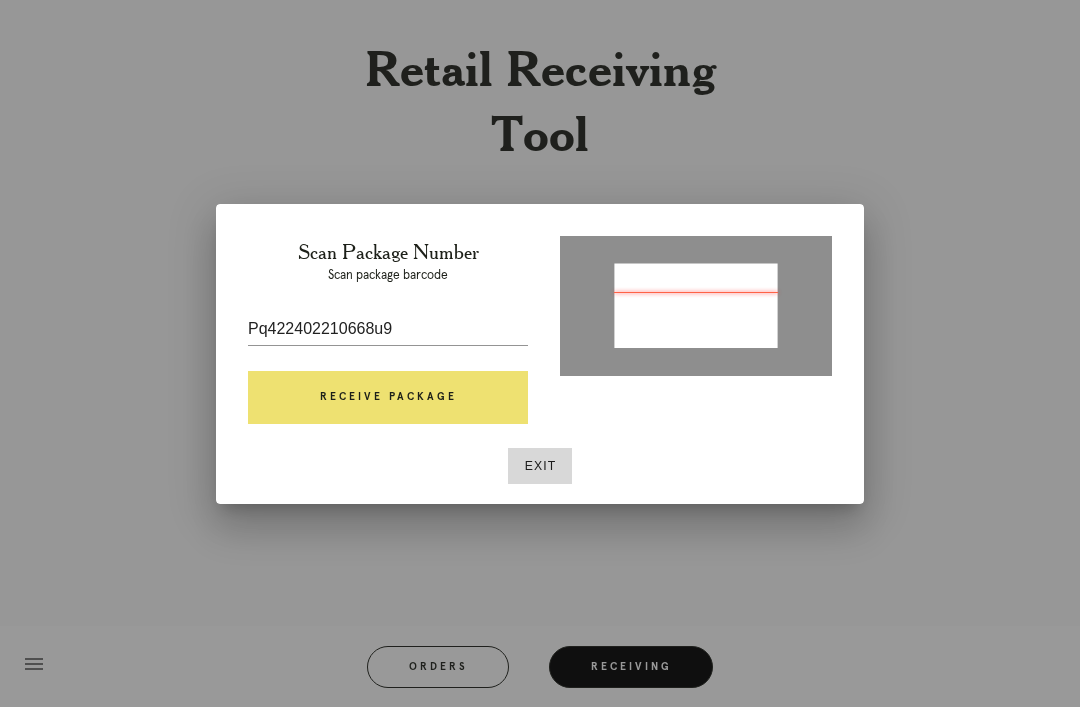 type on "P342240221166819" 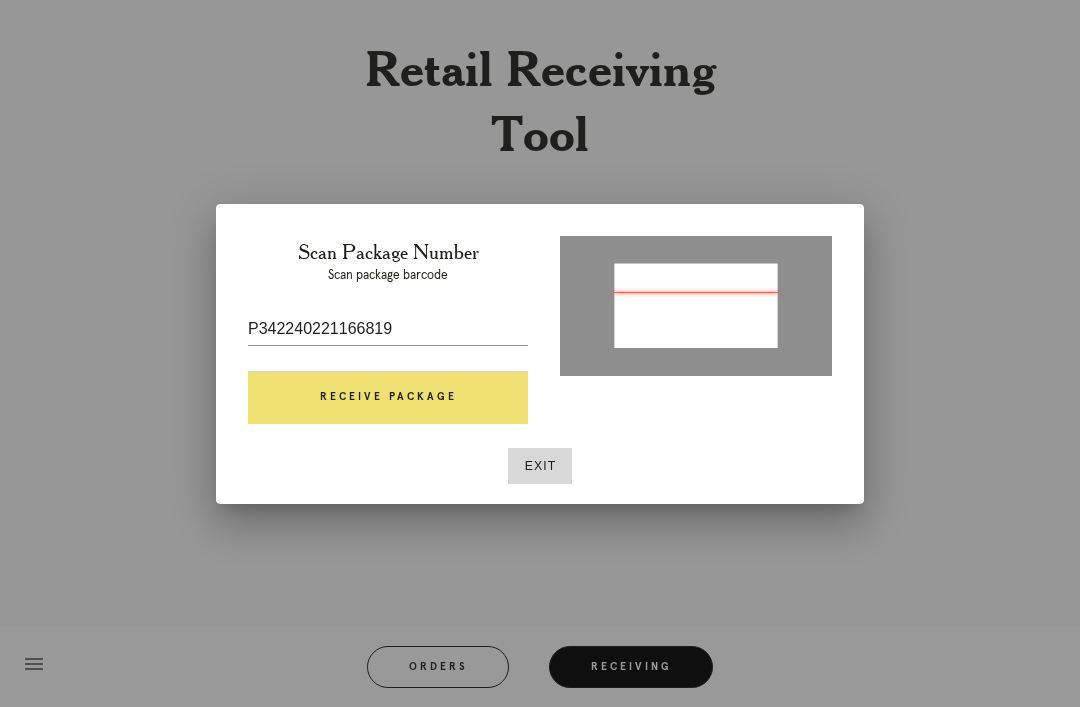 click on "Receive Package" at bounding box center (388, 398) 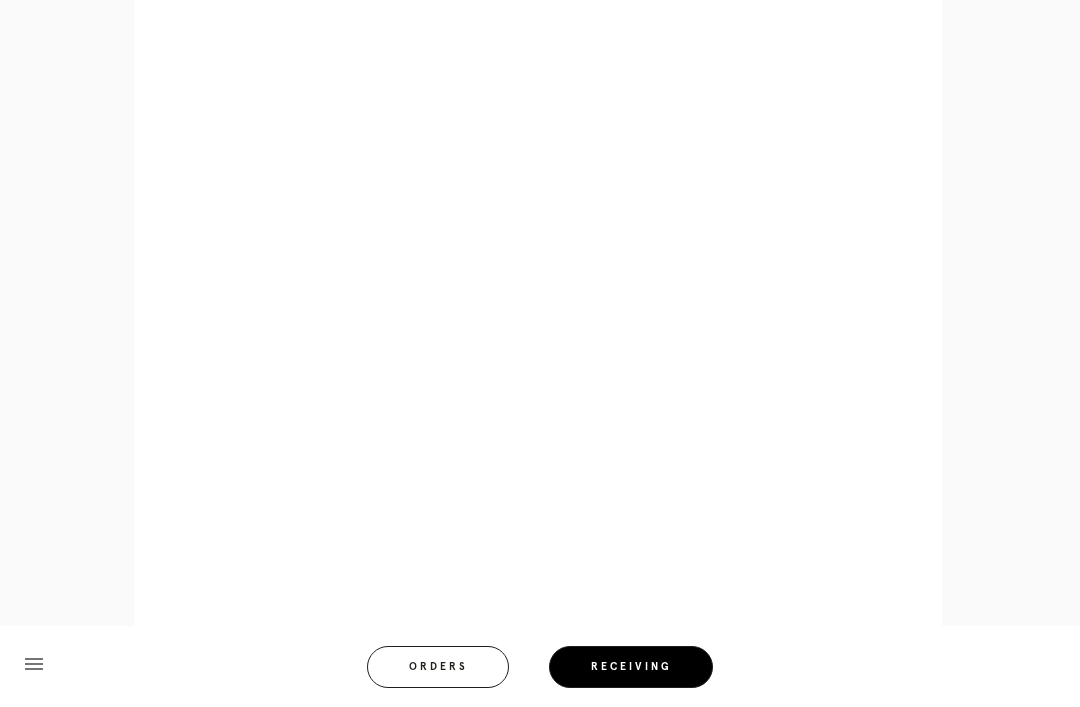 scroll, scrollTop: 858, scrollLeft: 0, axis: vertical 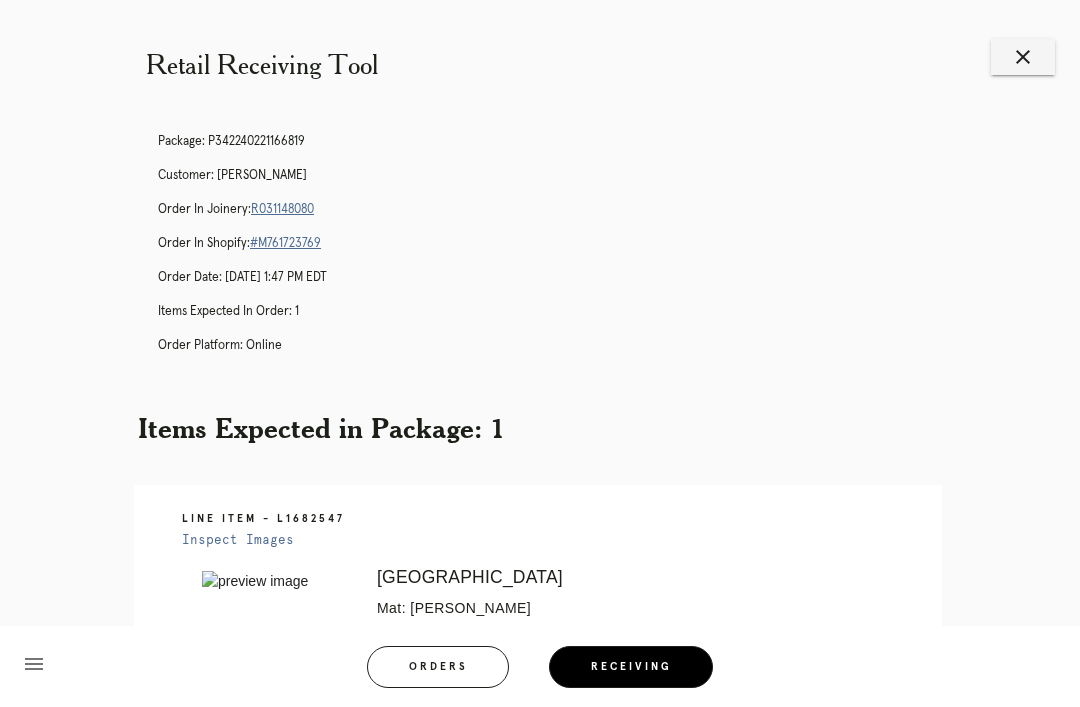 click on "close" at bounding box center (1023, 57) 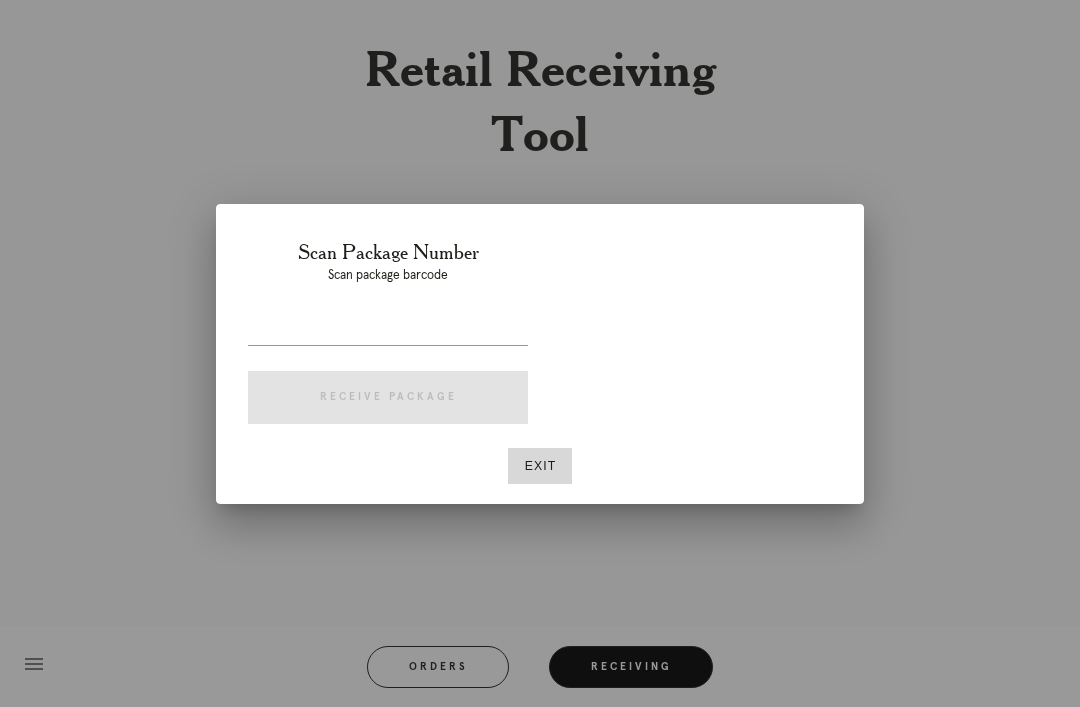 scroll, scrollTop: 0, scrollLeft: 0, axis: both 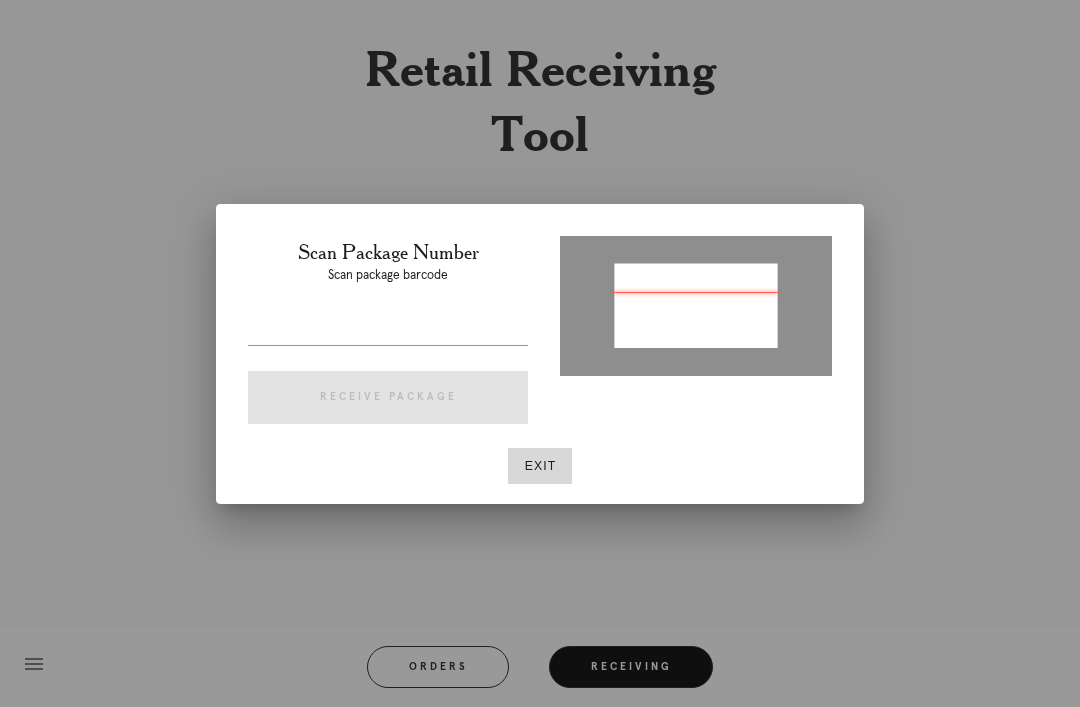 type on "P461441839195675" 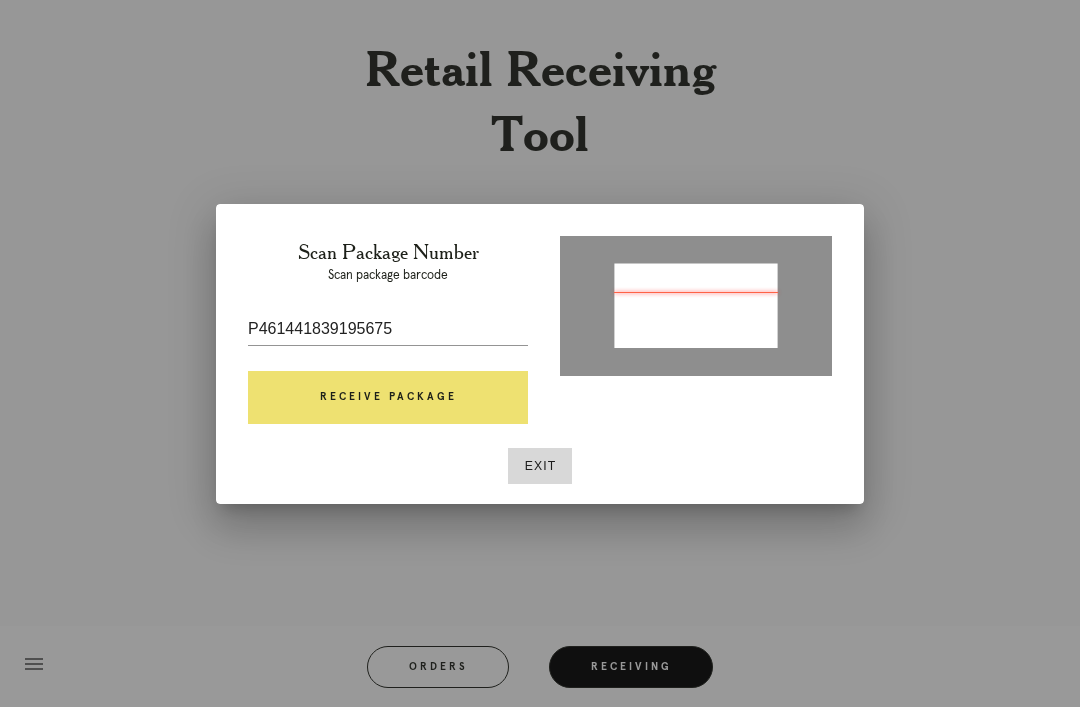 click on "Receive Package" at bounding box center [388, 398] 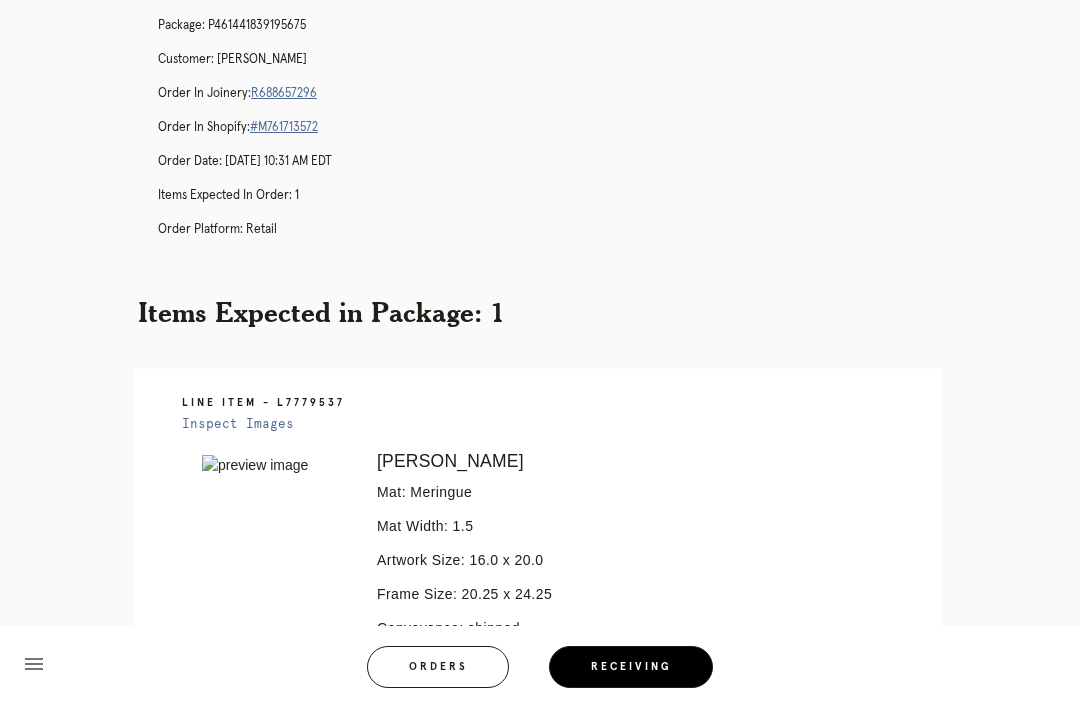 scroll, scrollTop: 115, scrollLeft: 0, axis: vertical 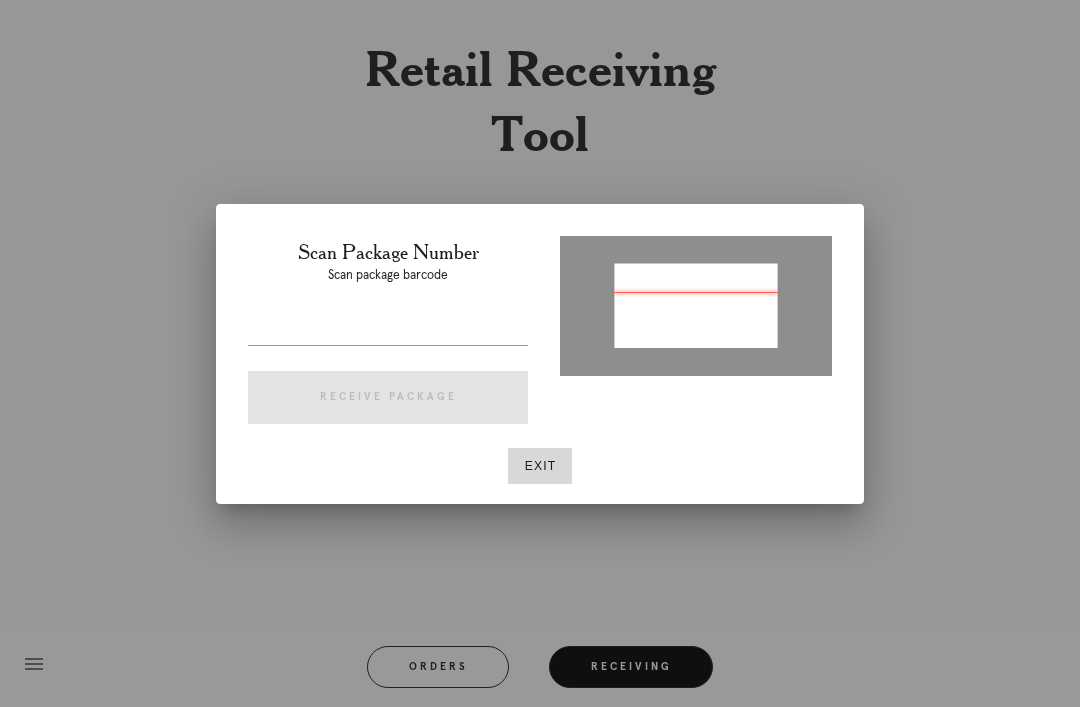type on "P461441839195675" 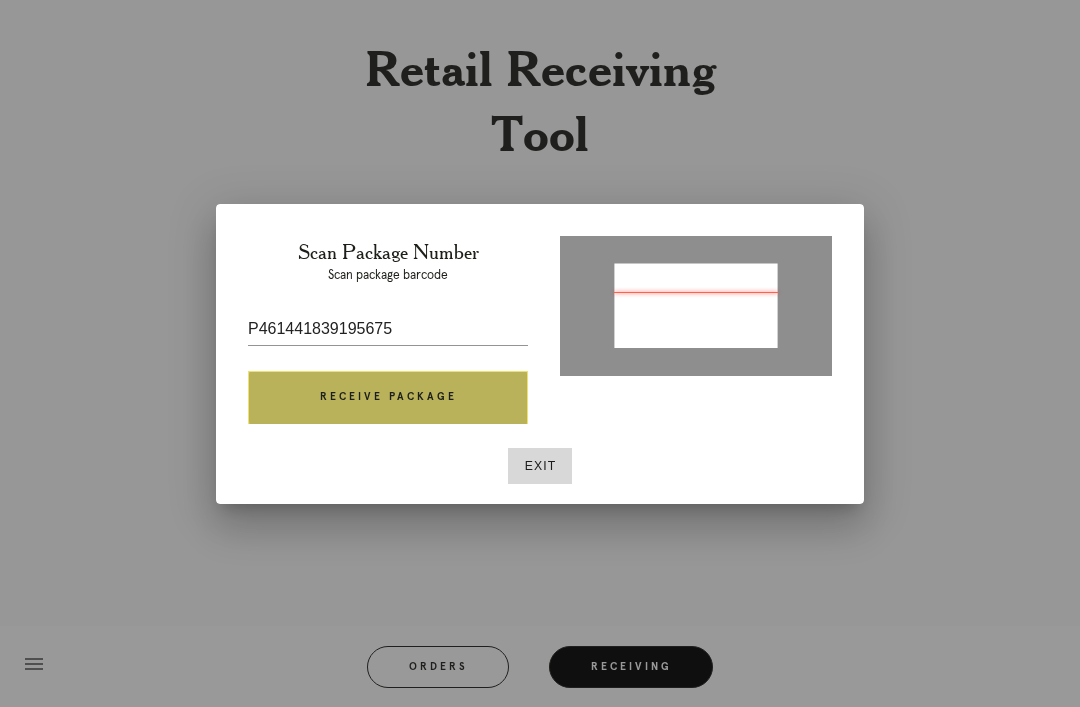 click at bounding box center (540, 353) 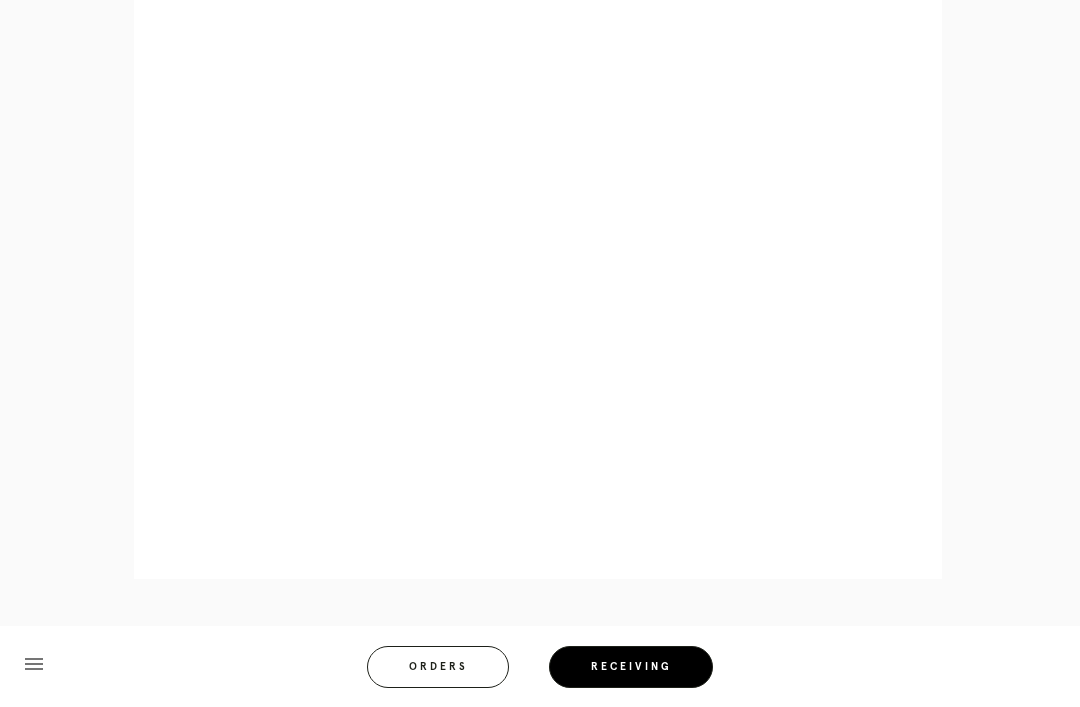 scroll, scrollTop: 1064, scrollLeft: 0, axis: vertical 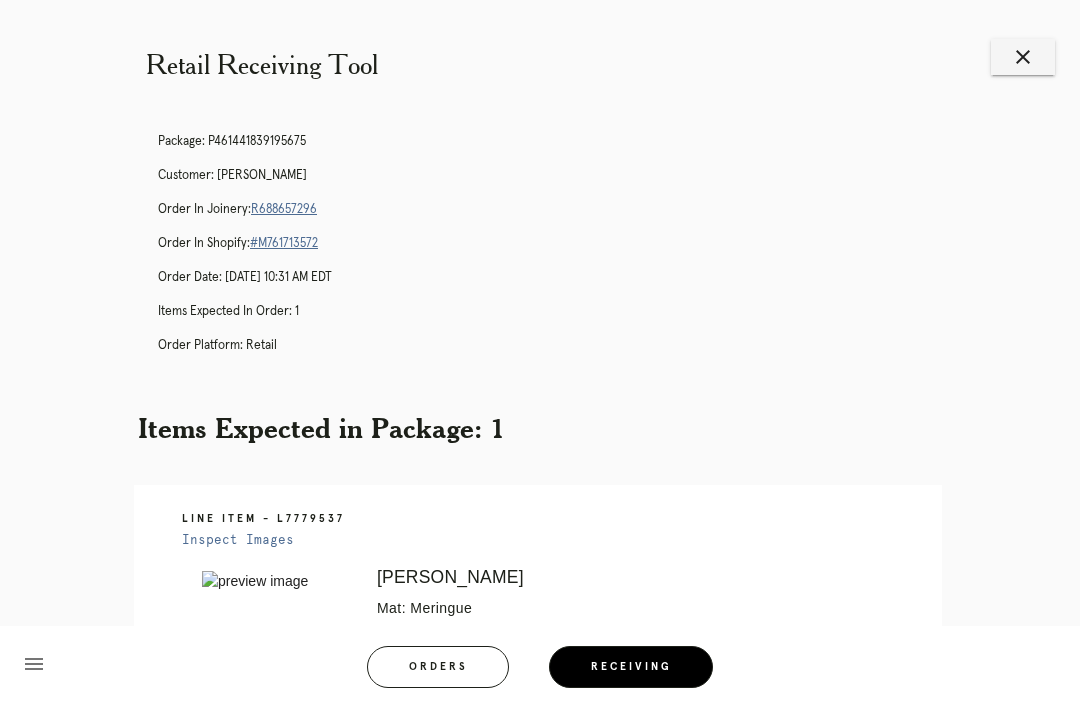 click on "close" at bounding box center (1023, 57) 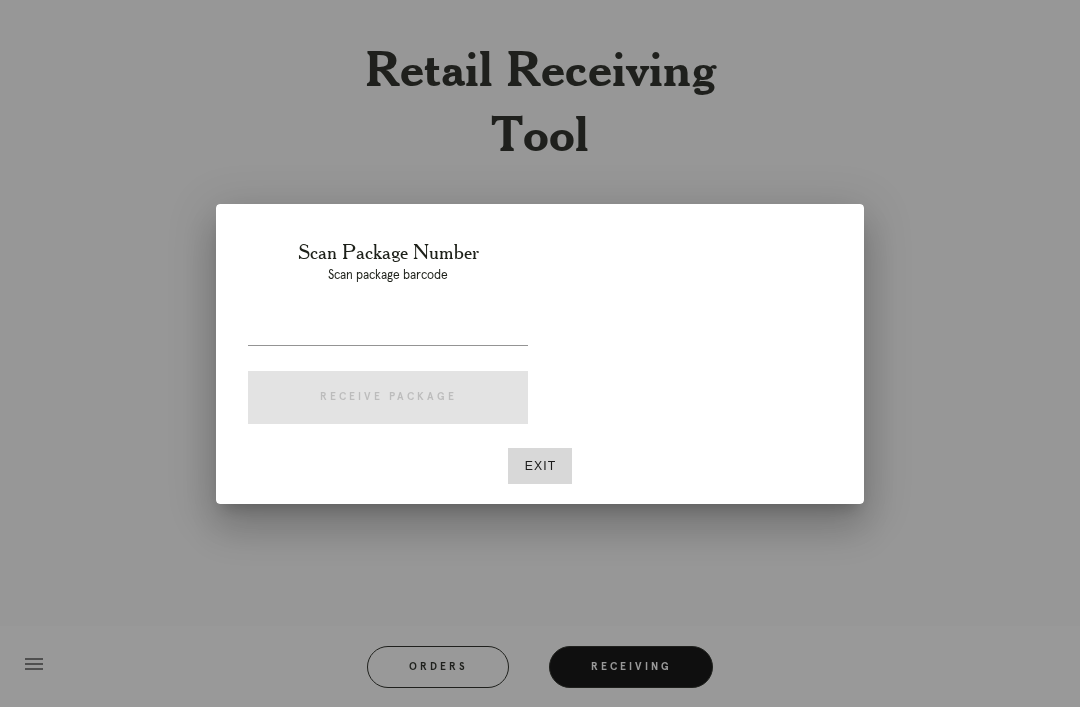 scroll, scrollTop: 0, scrollLeft: 0, axis: both 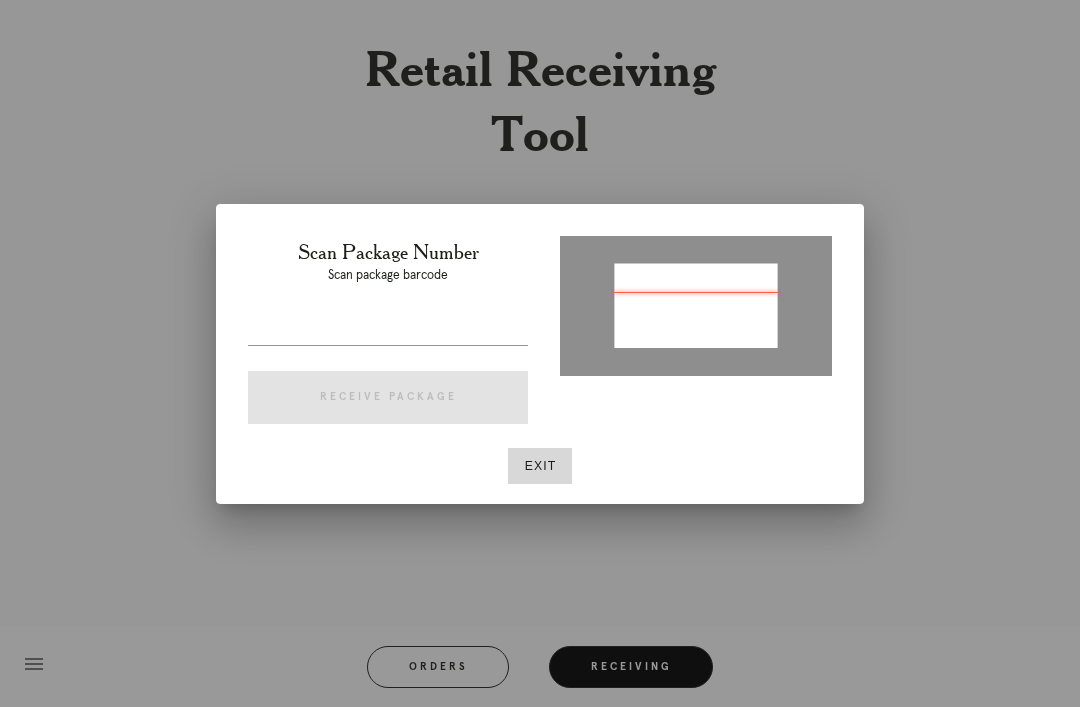 type on "P467495213364467" 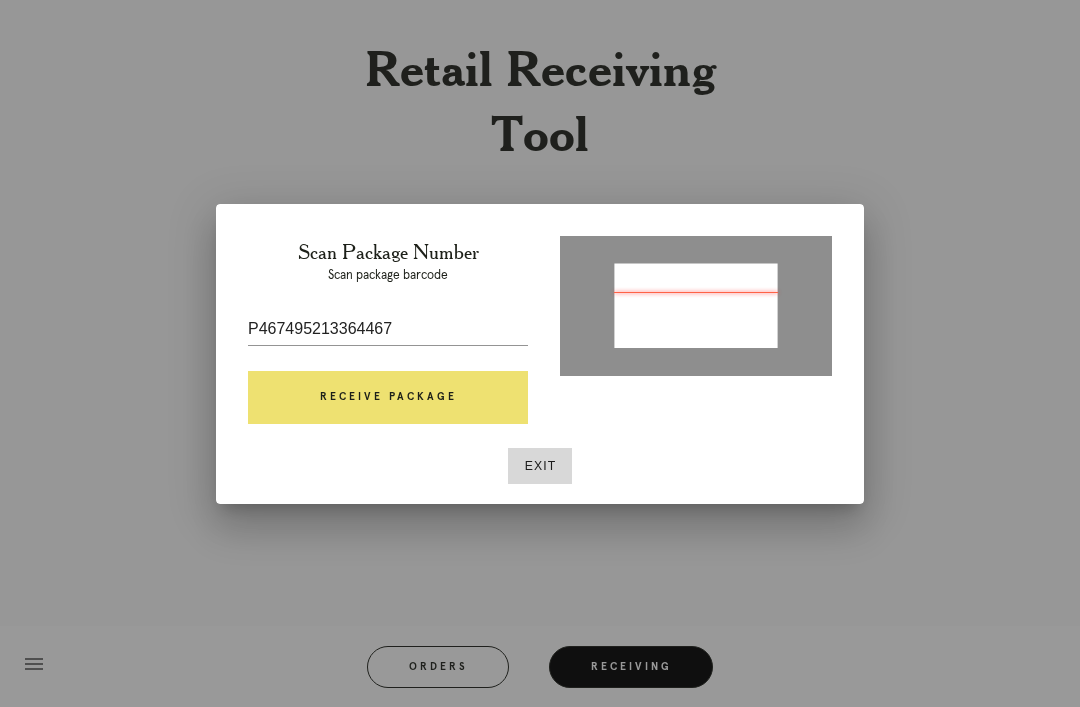 click on "Receive Package" at bounding box center (388, 398) 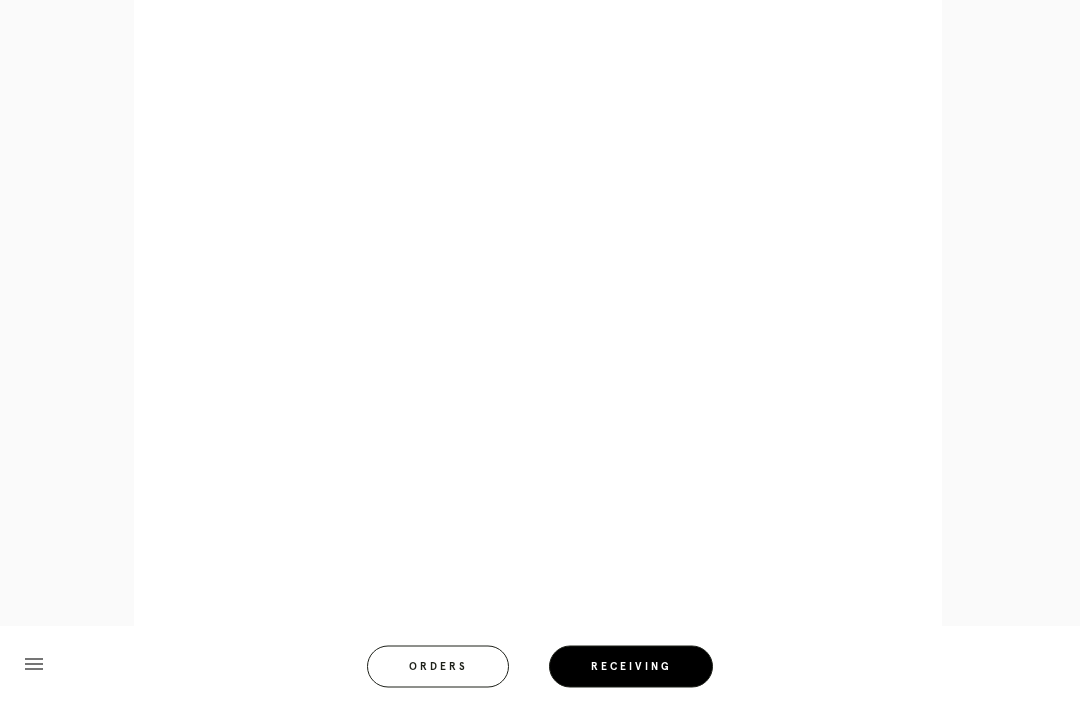 scroll, scrollTop: 858, scrollLeft: 0, axis: vertical 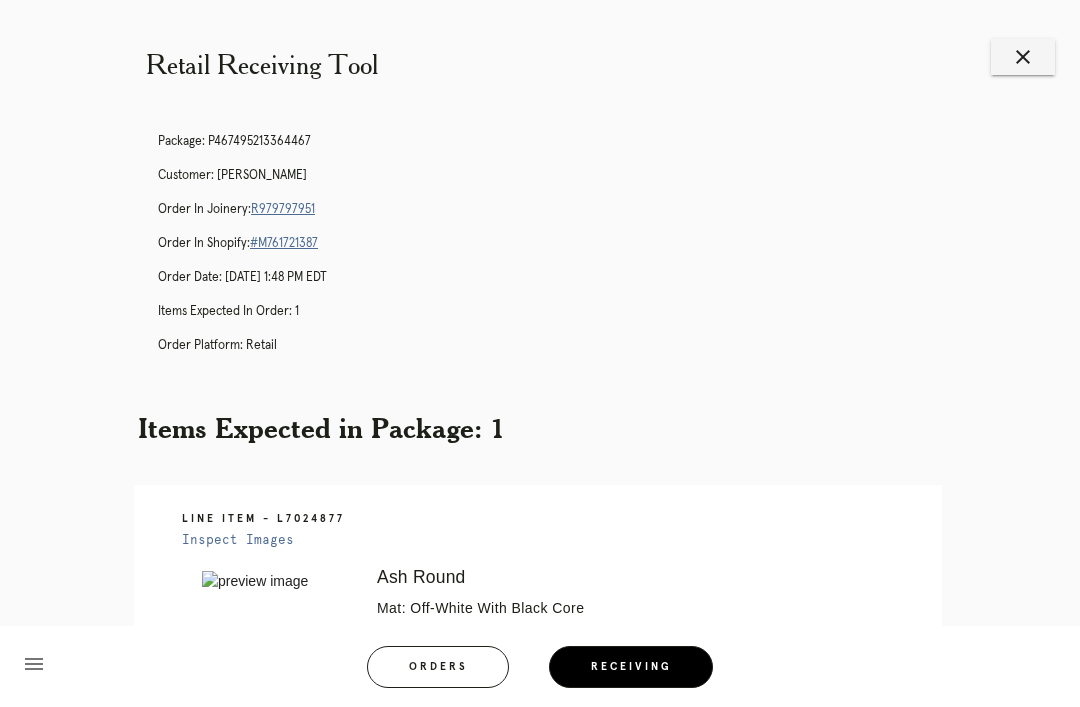 click on "close" at bounding box center (1023, 57) 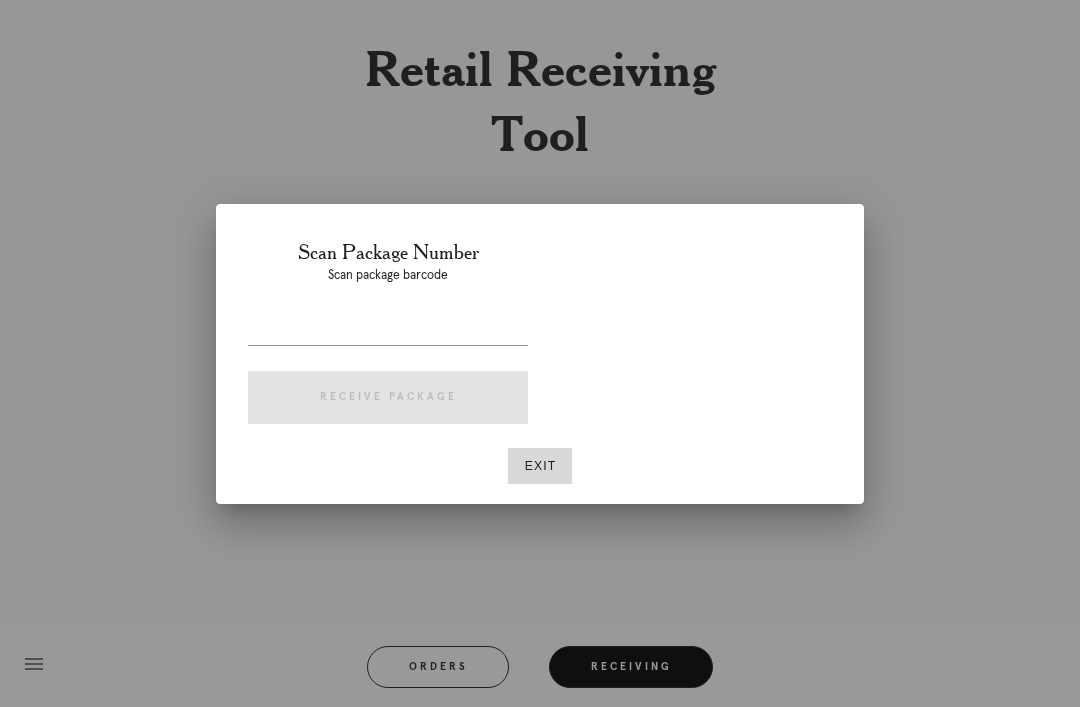 scroll, scrollTop: 0, scrollLeft: 0, axis: both 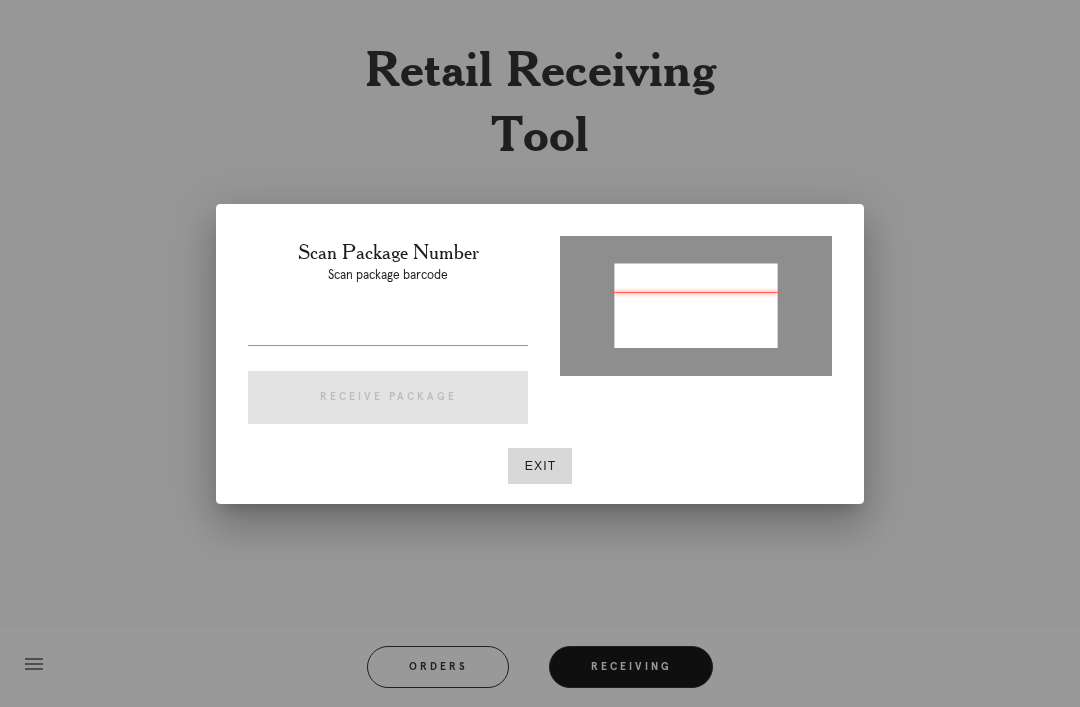 type on "P240567053255499" 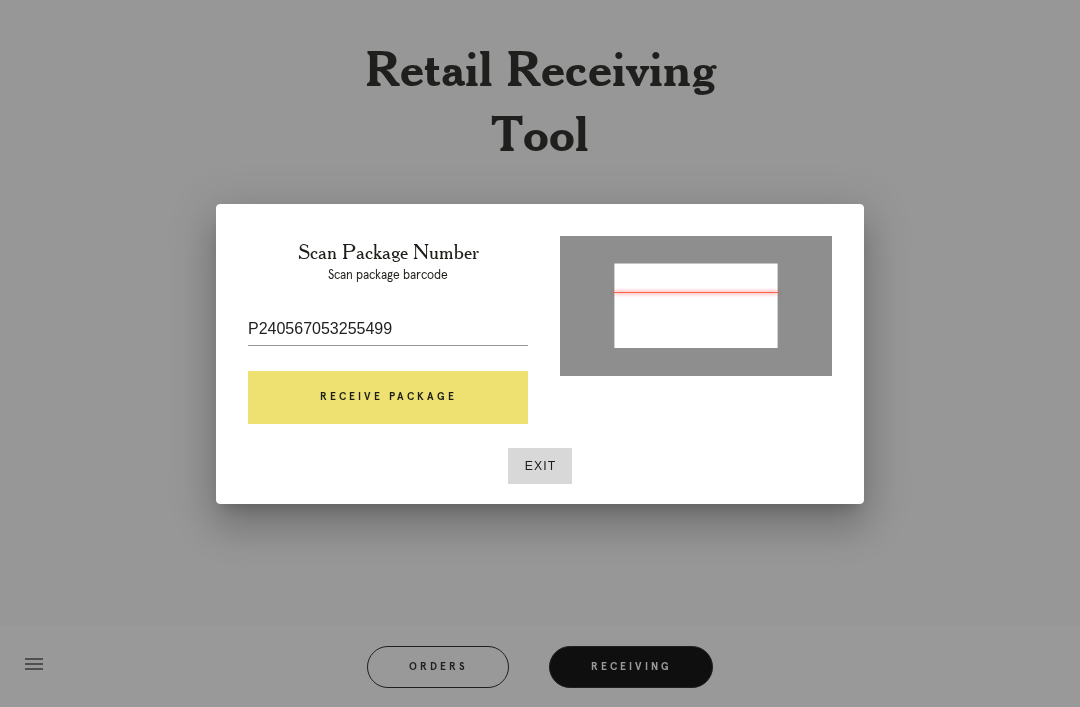 click on "Receive Package" at bounding box center (388, 398) 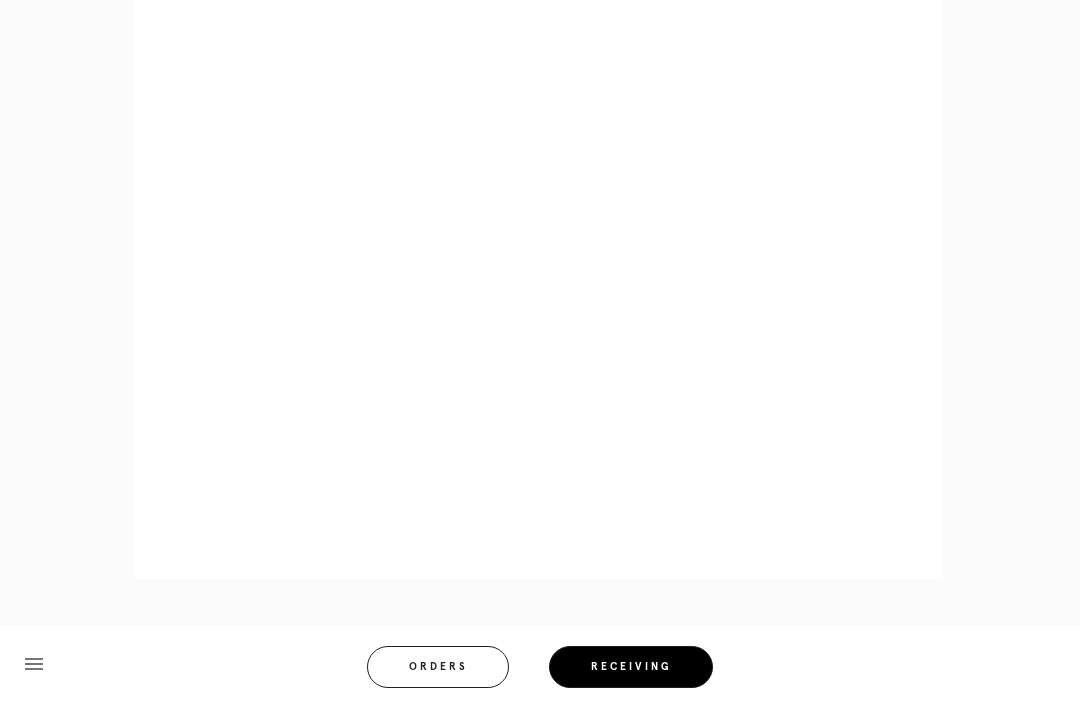 scroll, scrollTop: 858, scrollLeft: 0, axis: vertical 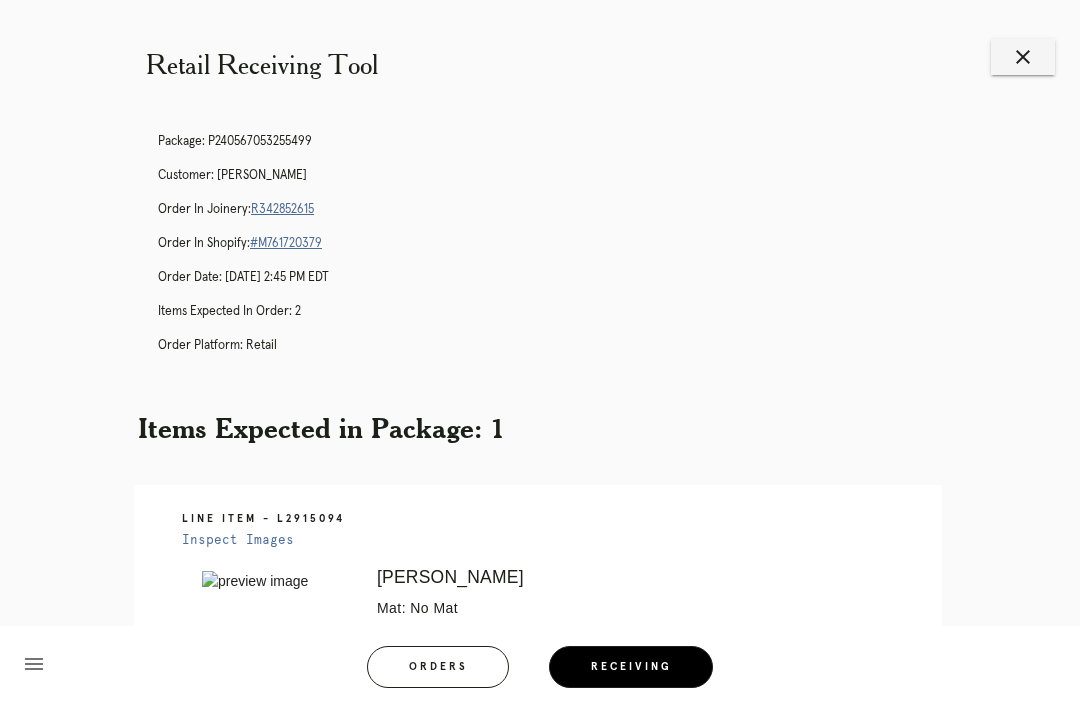 click on "close" at bounding box center (1023, 57) 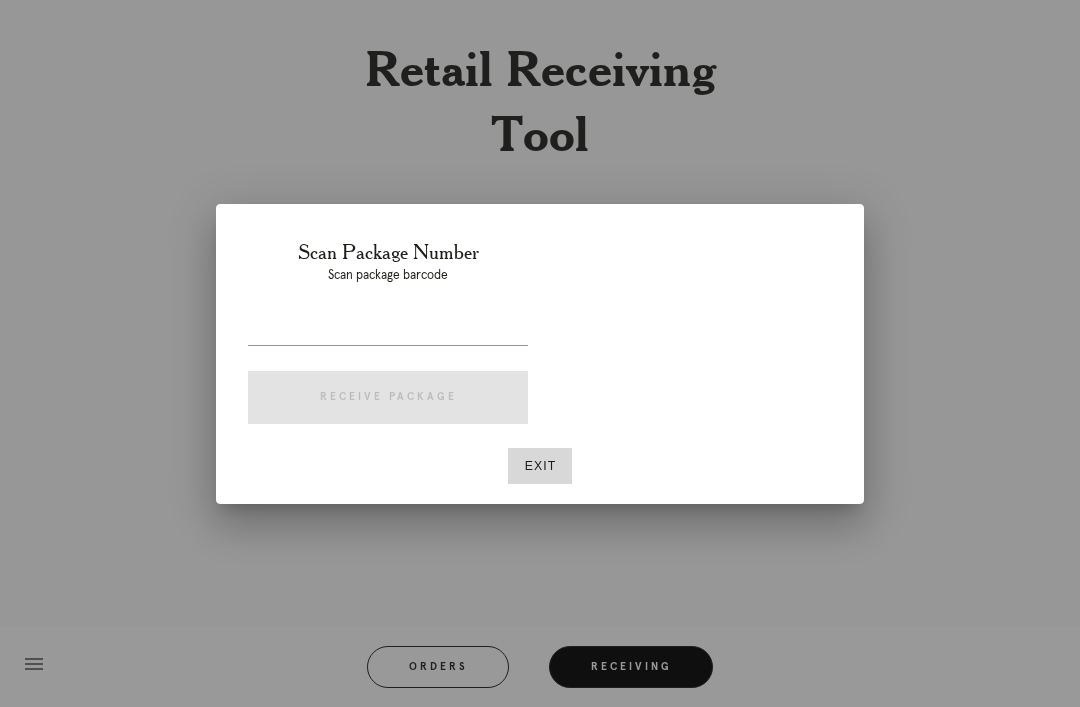 scroll, scrollTop: 0, scrollLeft: 0, axis: both 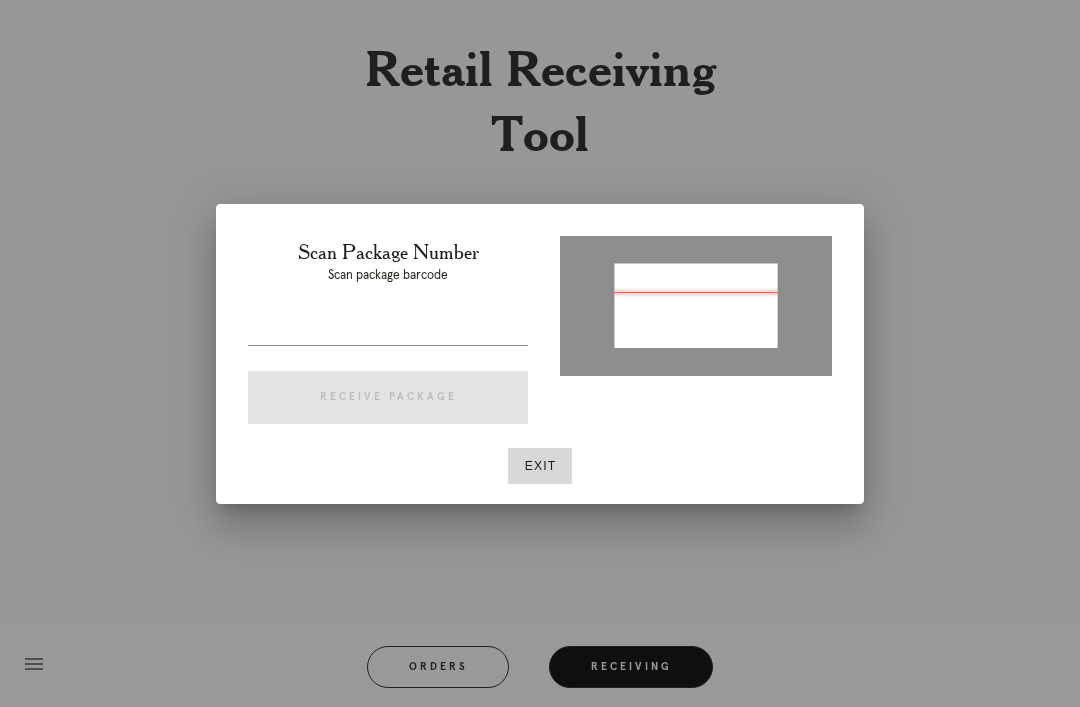 click at bounding box center (388, 334) 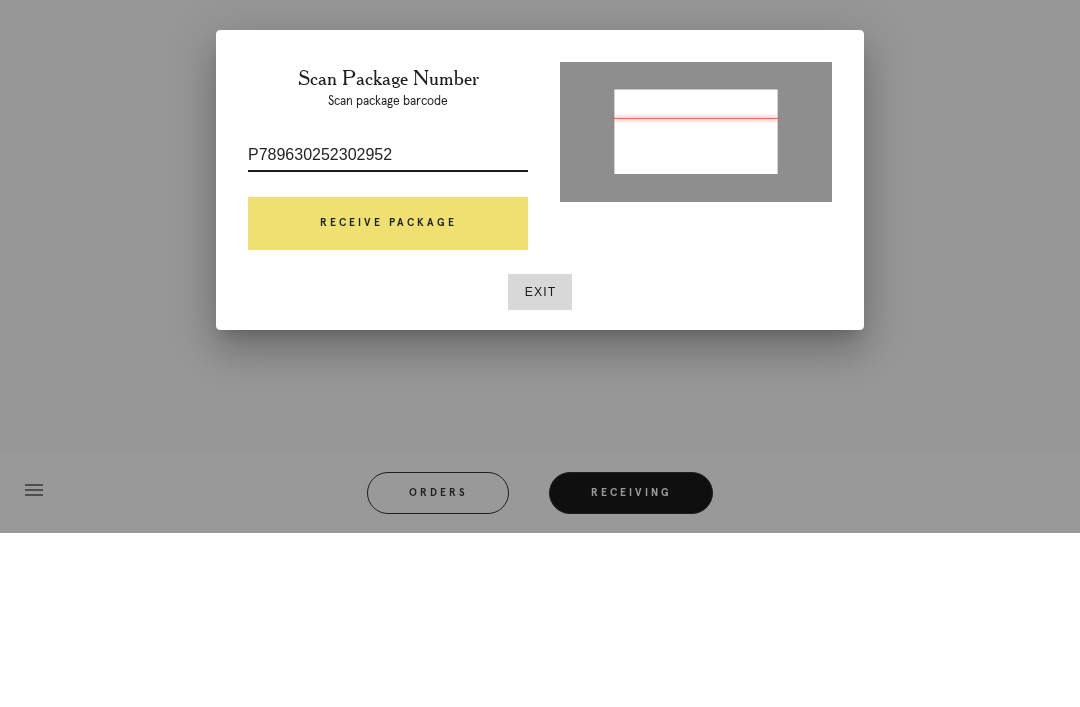 type on "P789630252302952" 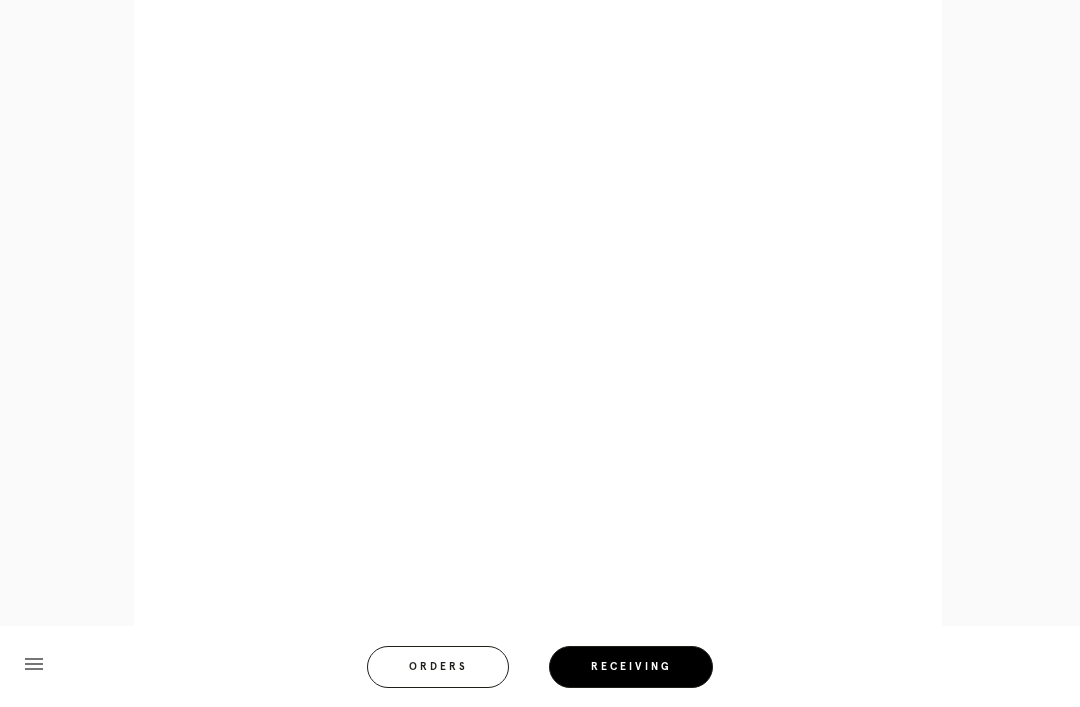 scroll, scrollTop: 898, scrollLeft: 0, axis: vertical 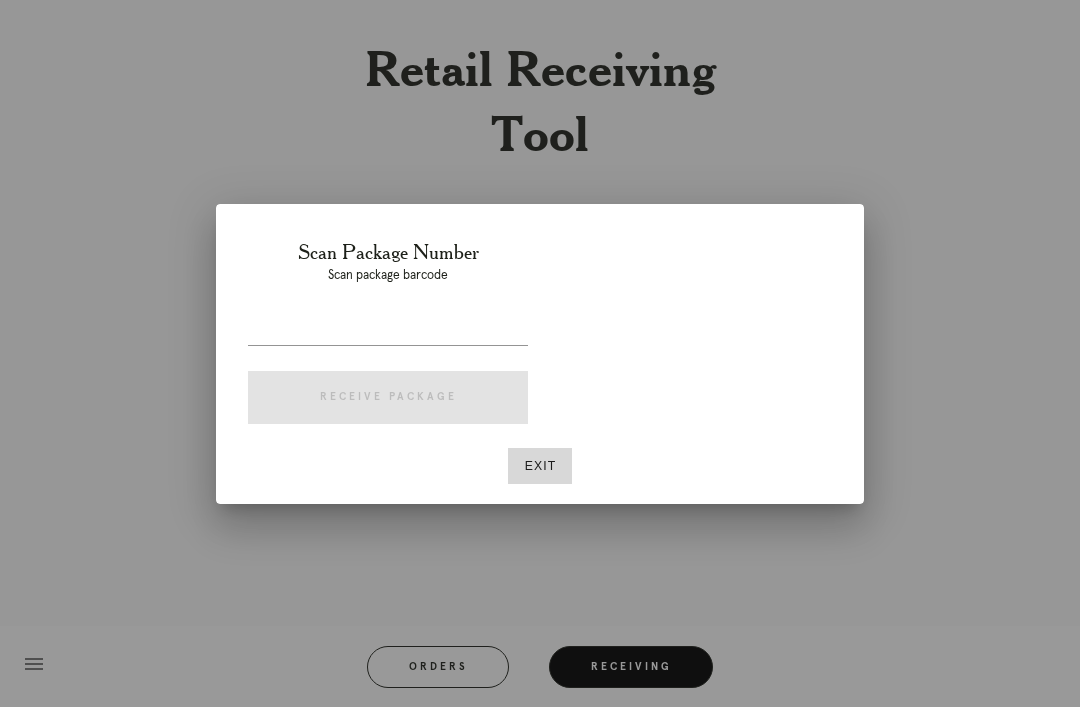 click at bounding box center [388, 329] 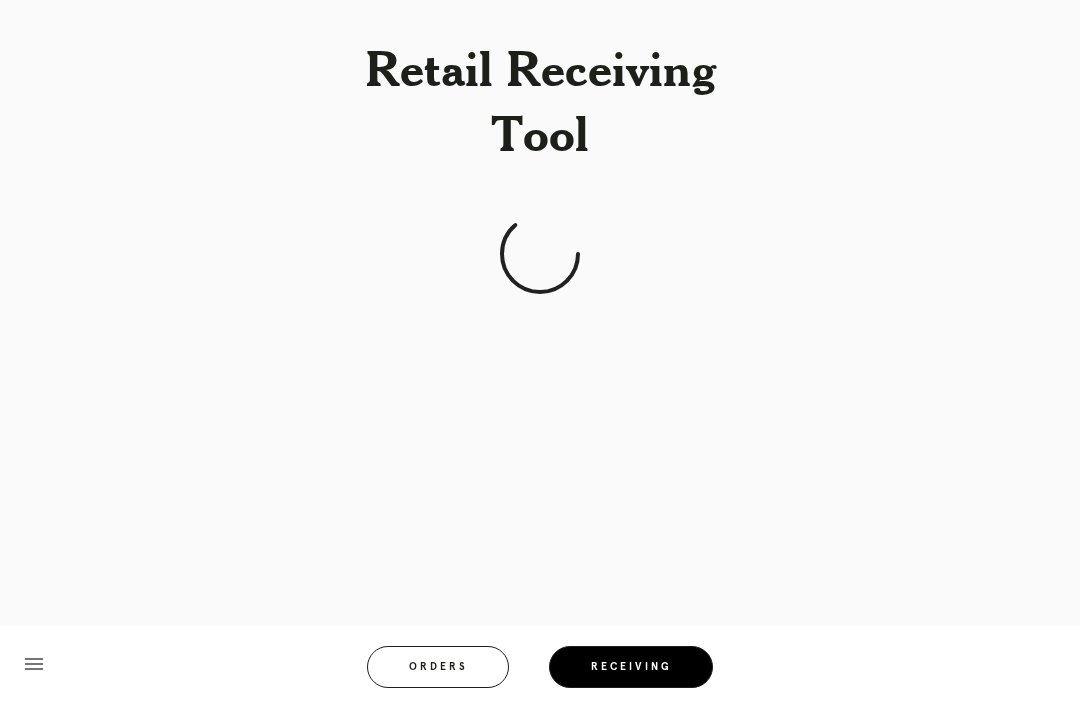 scroll, scrollTop: 0, scrollLeft: 0, axis: both 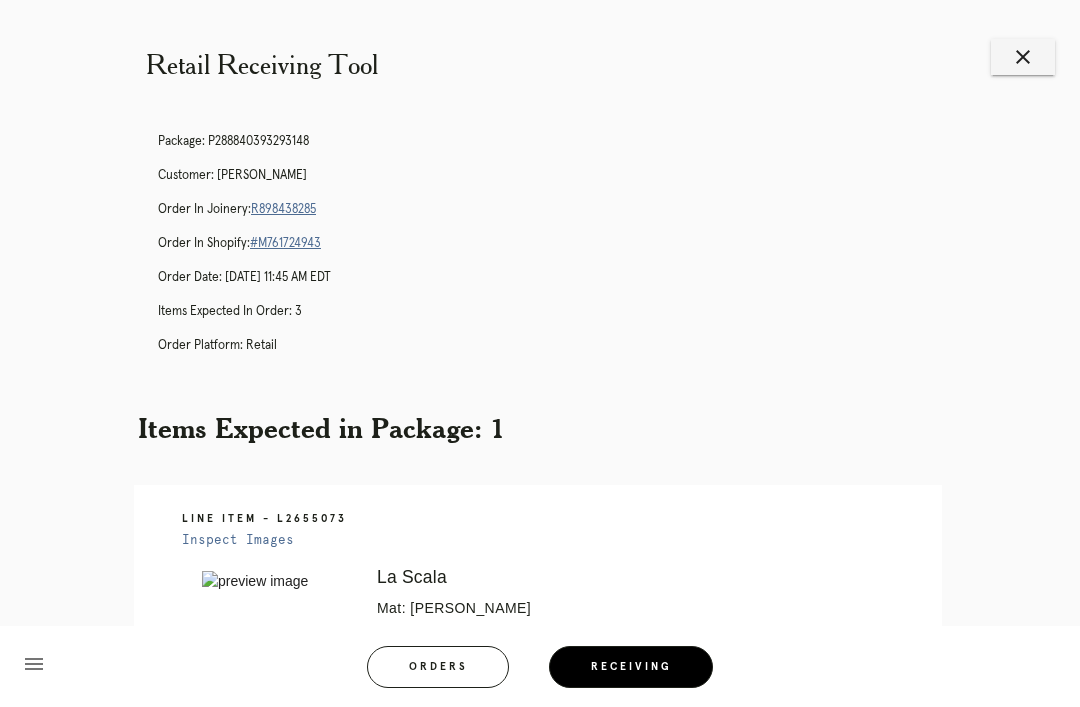 click on "close" at bounding box center (1023, 57) 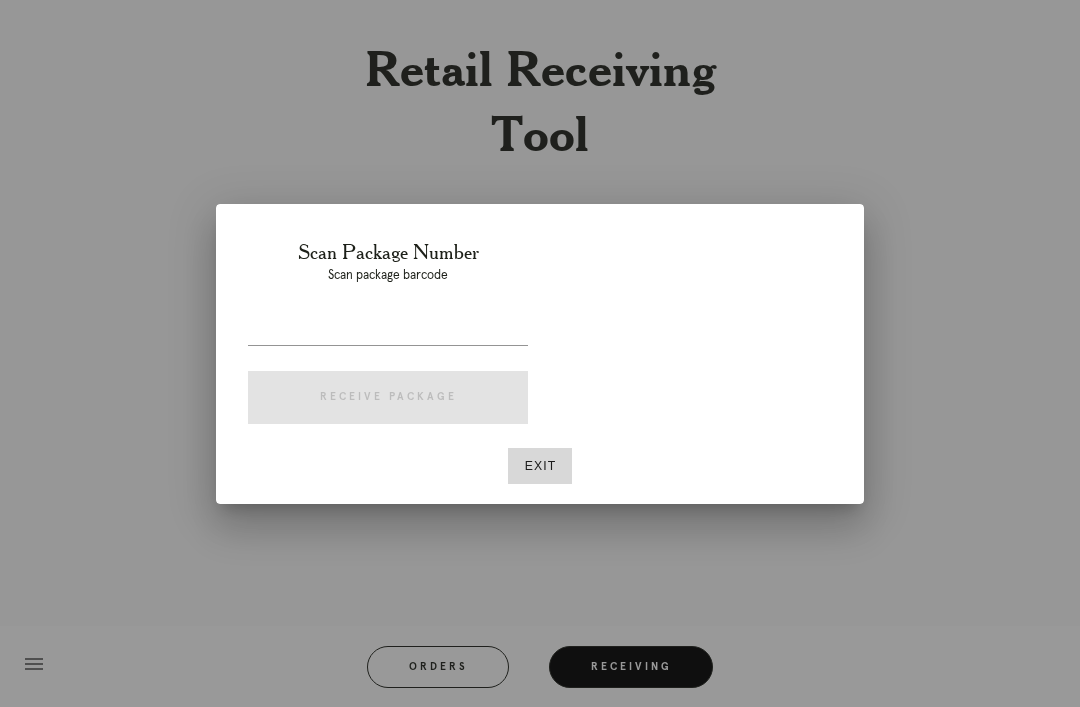 scroll, scrollTop: 0, scrollLeft: 0, axis: both 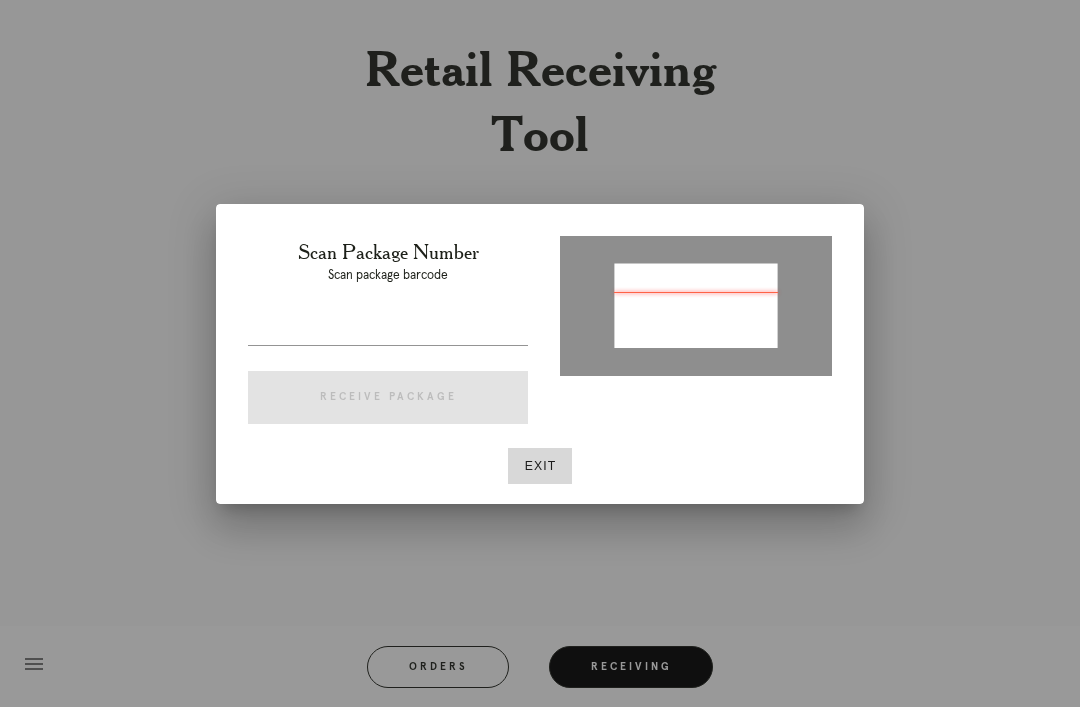 click at bounding box center (388, 329) 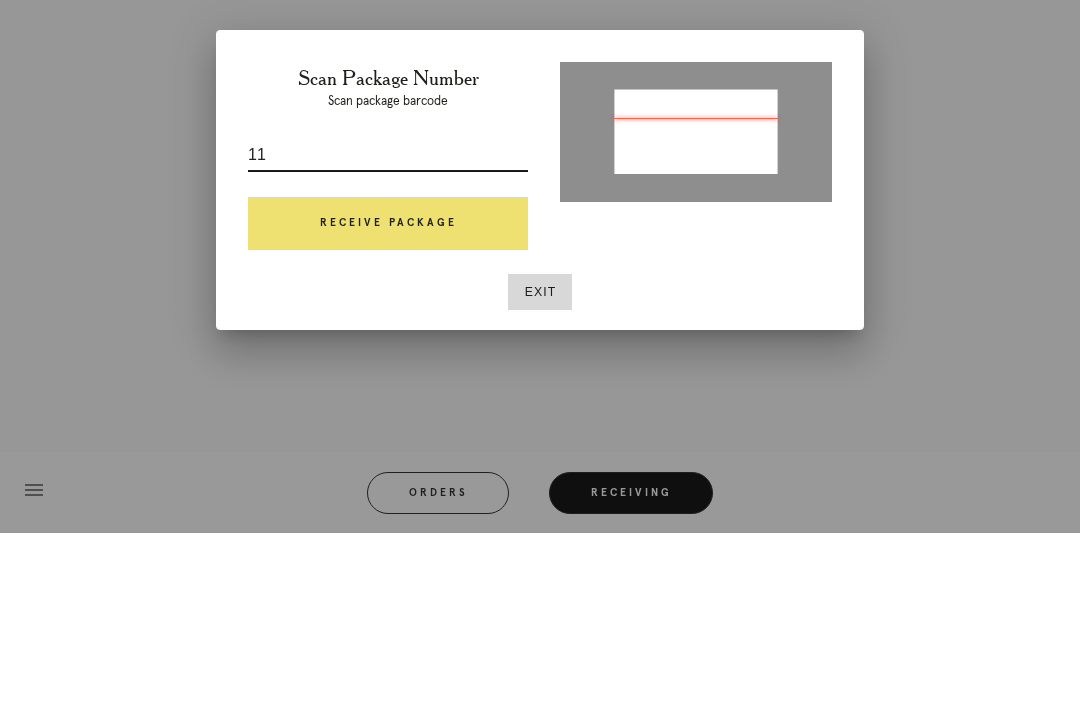 type on "1" 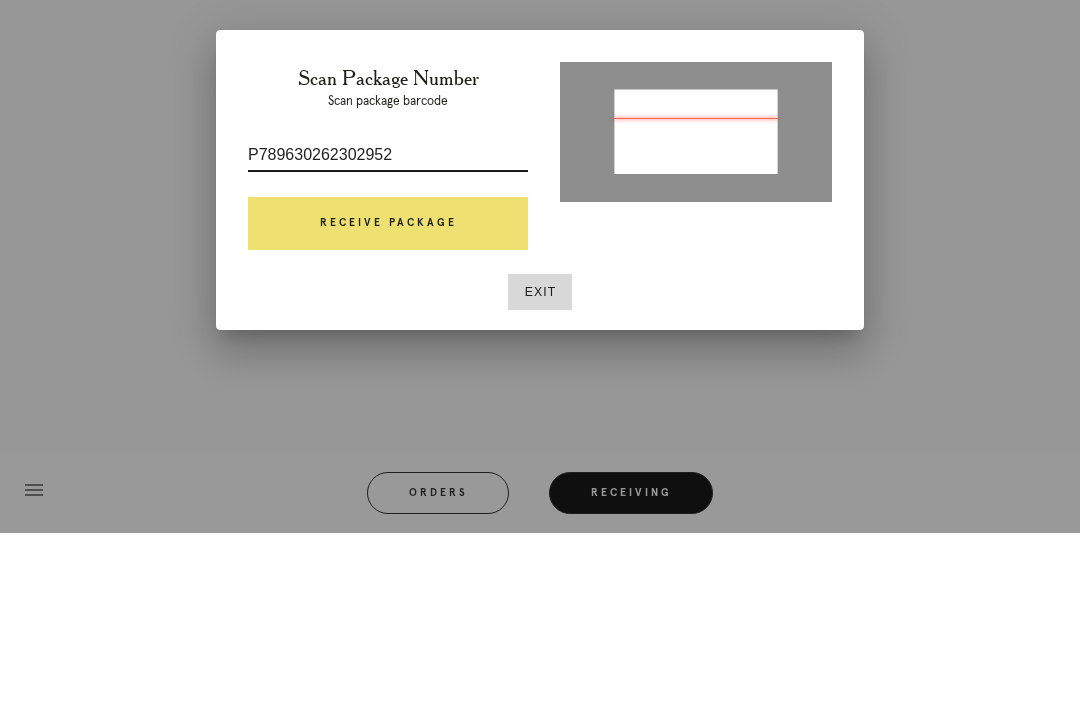 click on "Receive Package" at bounding box center (388, 398) 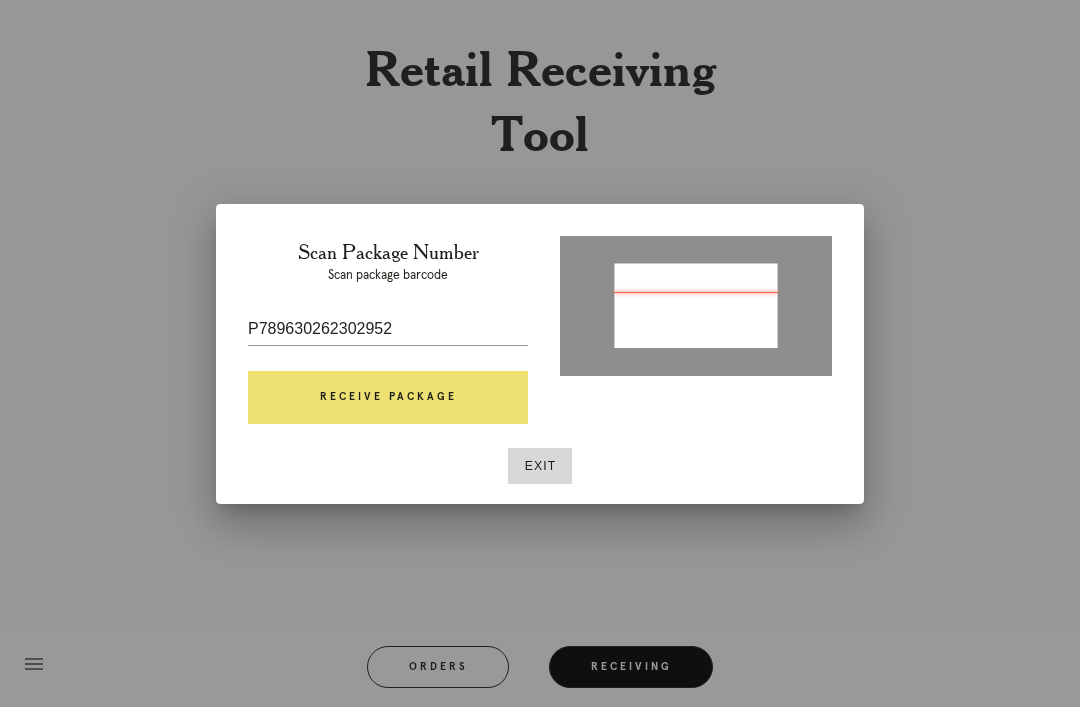 click on "P789630262302952" at bounding box center [388, 329] 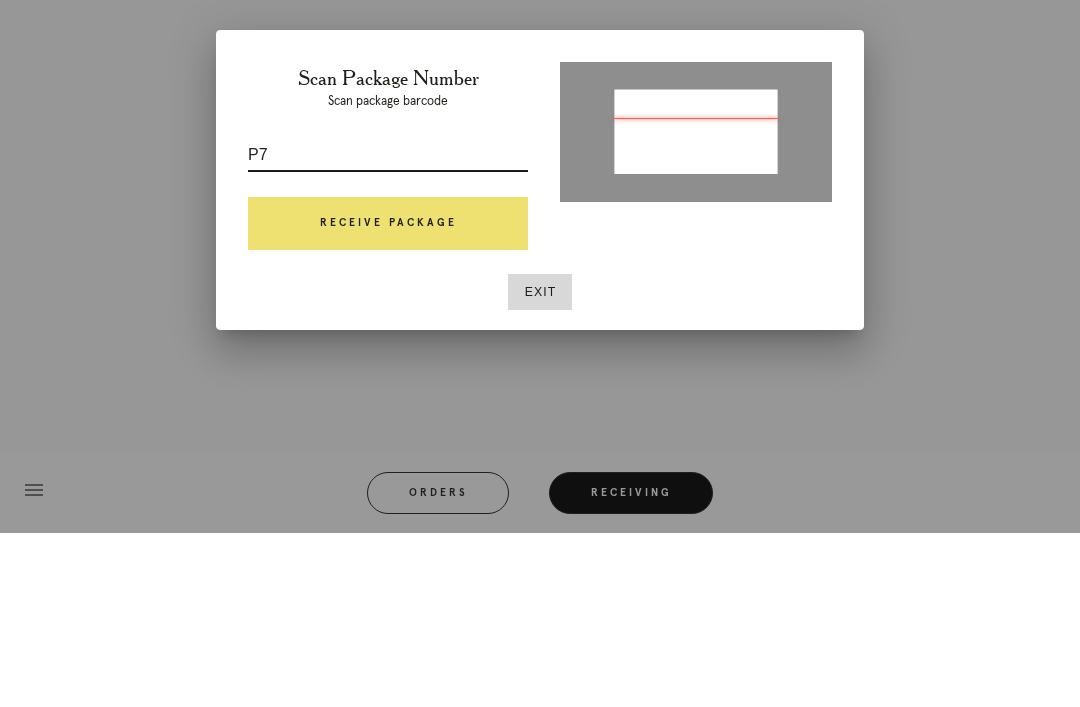 type on "P" 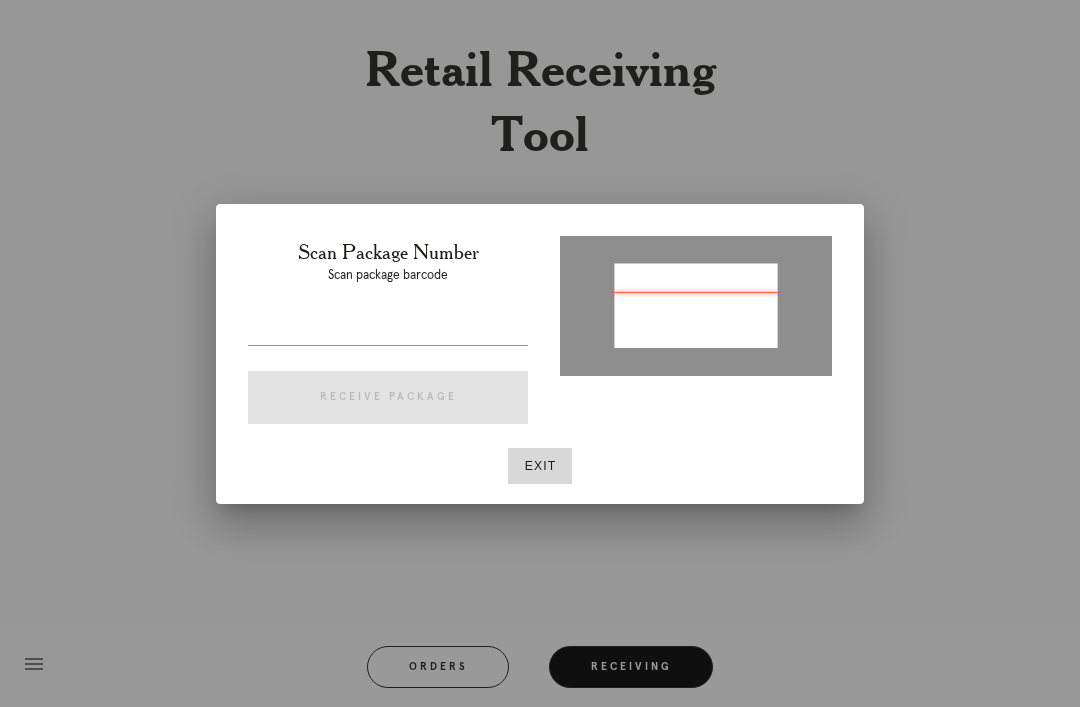 type 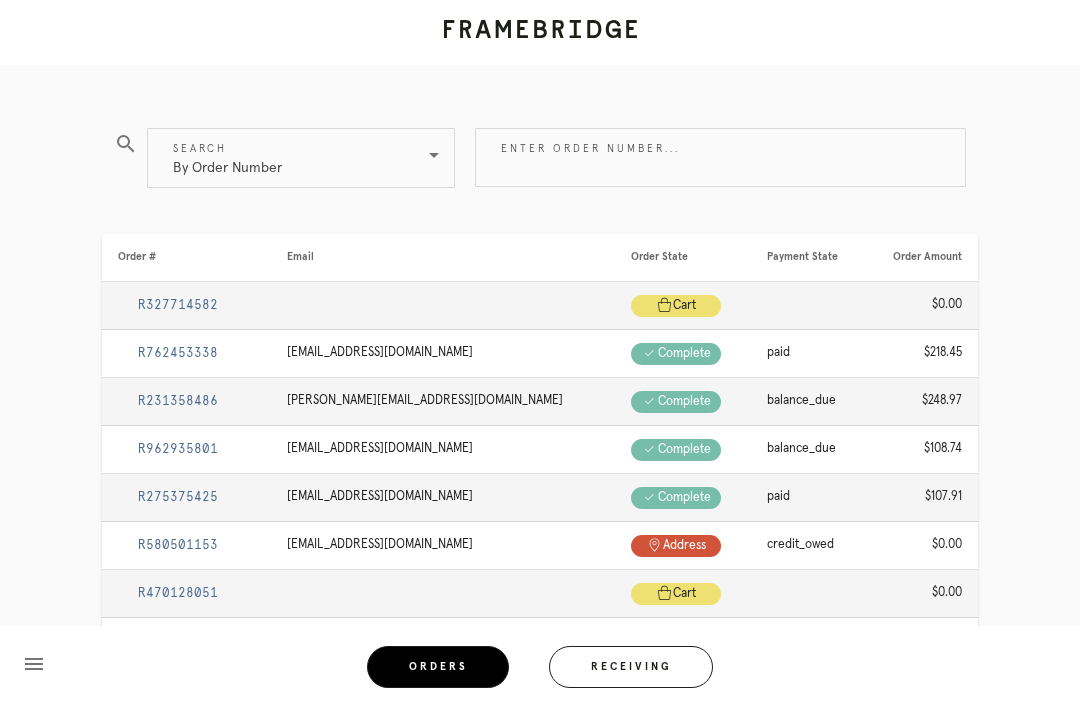 click on "Enter order number..." at bounding box center [720, 157] 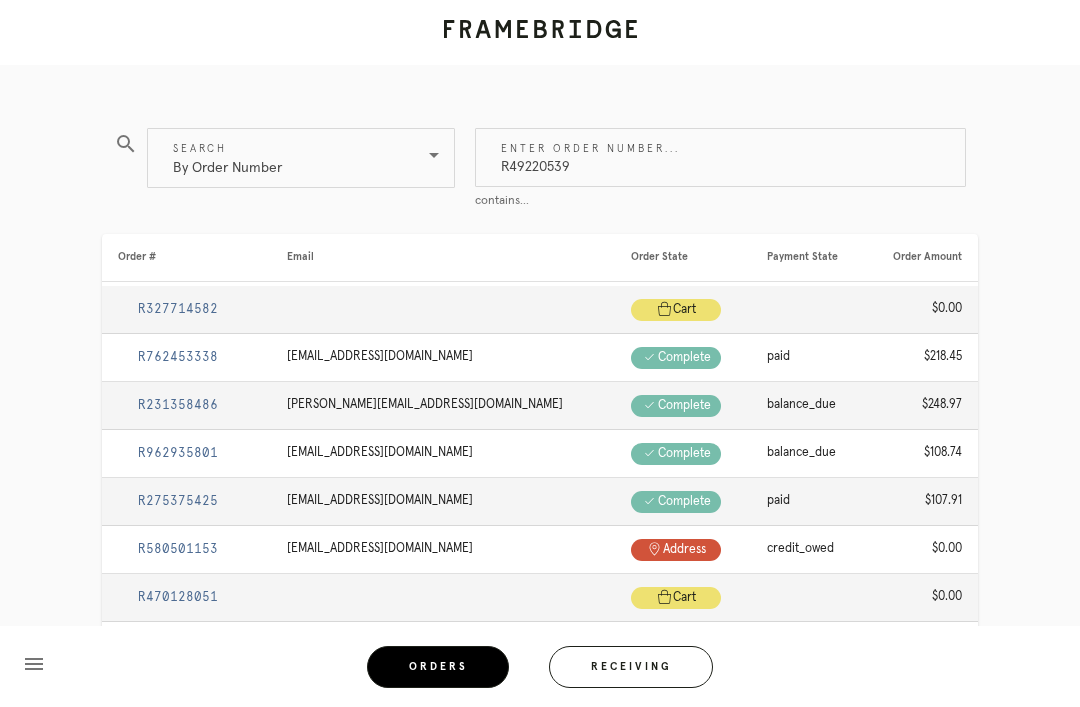 type on "R492205393" 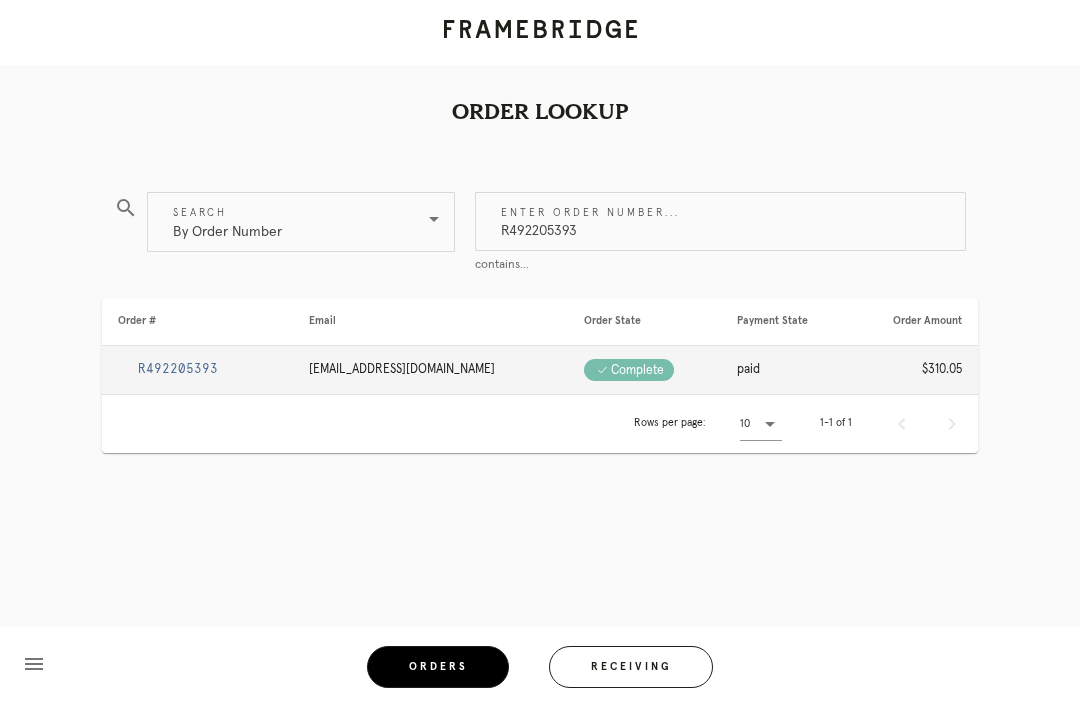 click on "R492205393" at bounding box center (178, 369) 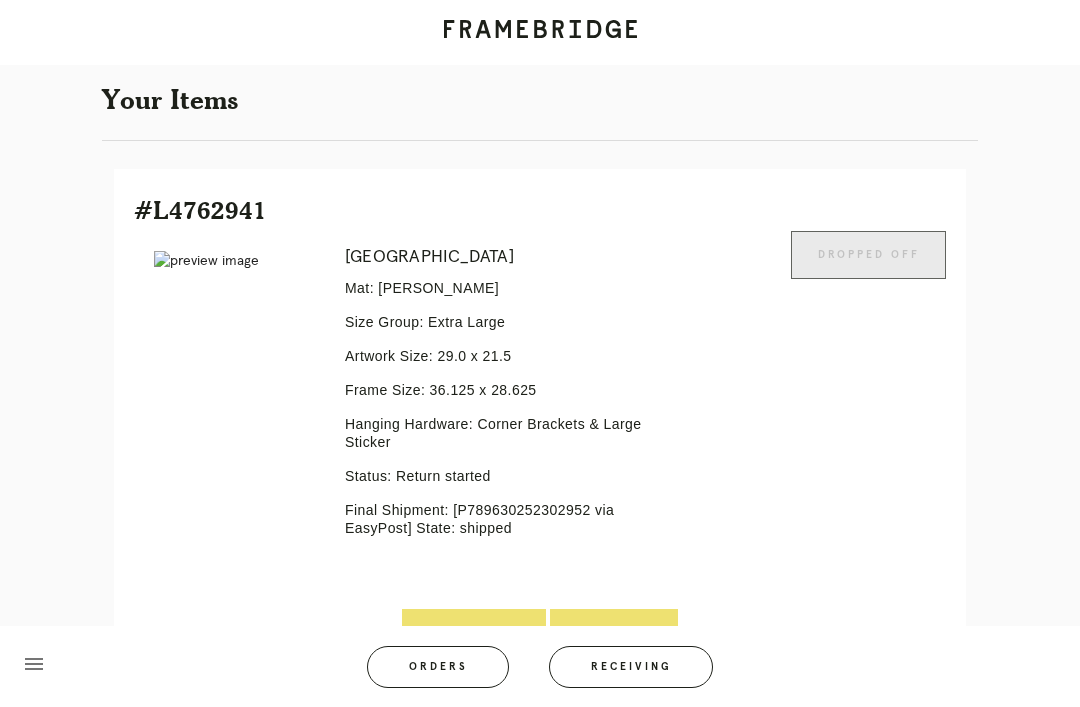 scroll, scrollTop: 396, scrollLeft: 0, axis: vertical 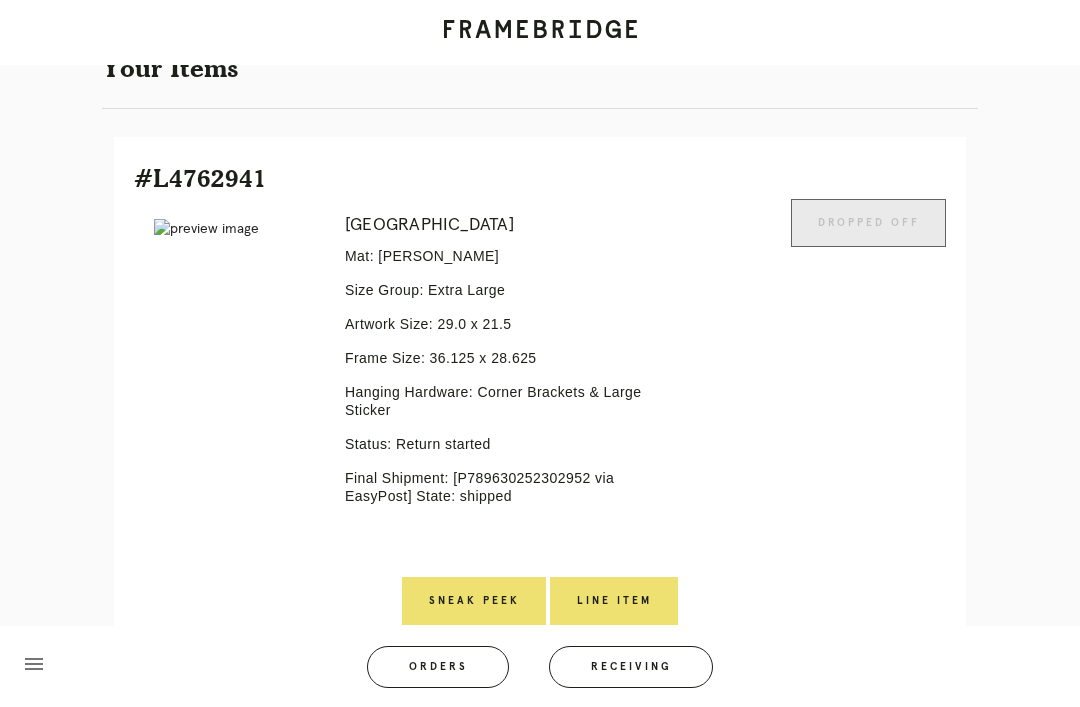 click on "Line Item" at bounding box center (614, 601) 